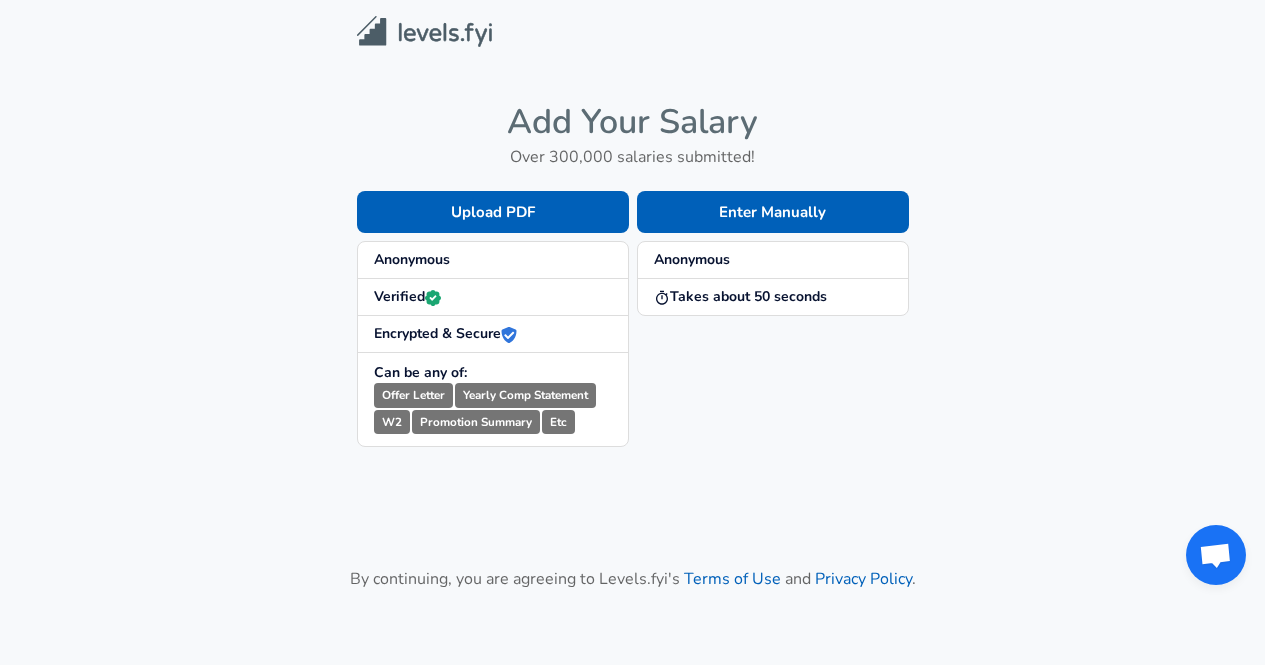scroll, scrollTop: 0, scrollLeft: 0, axis: both 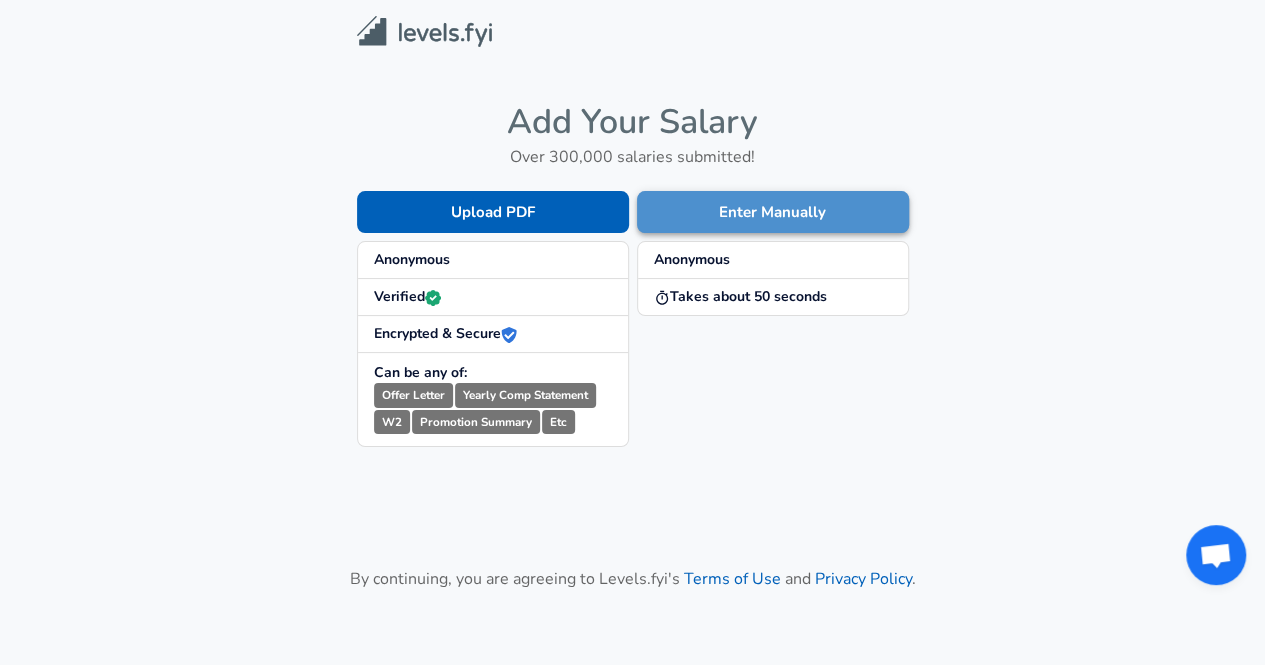 click on "Enter Manually" at bounding box center [773, 212] 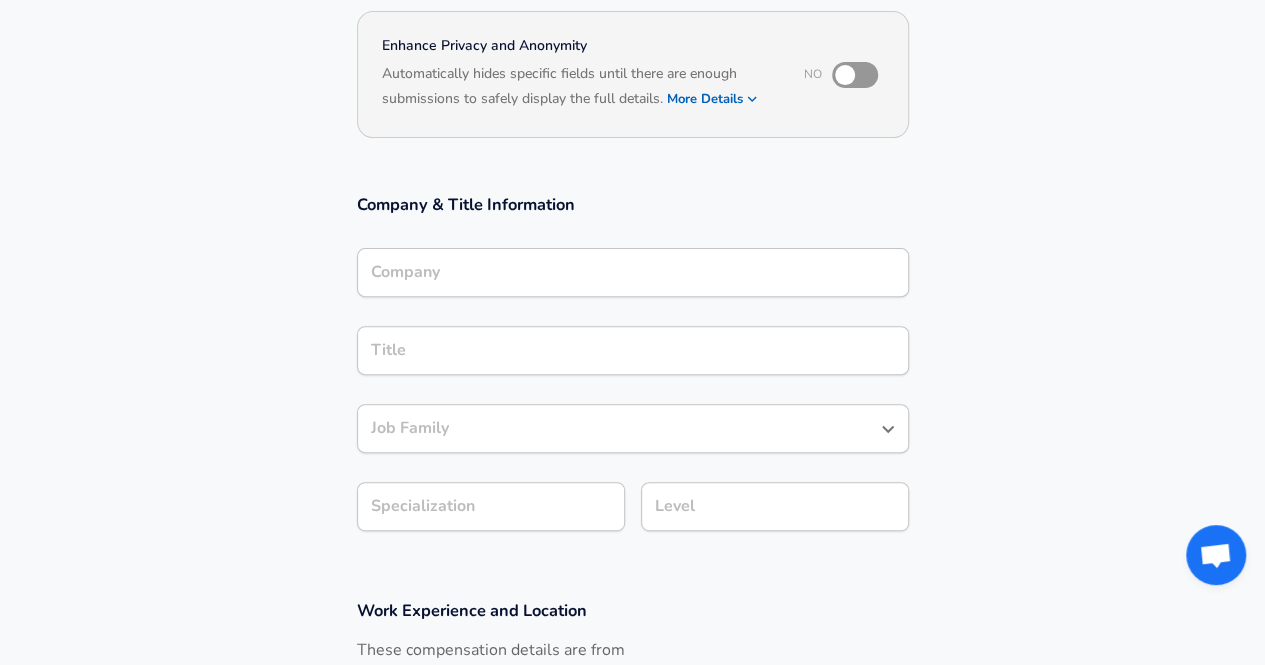 scroll, scrollTop: 194, scrollLeft: 0, axis: vertical 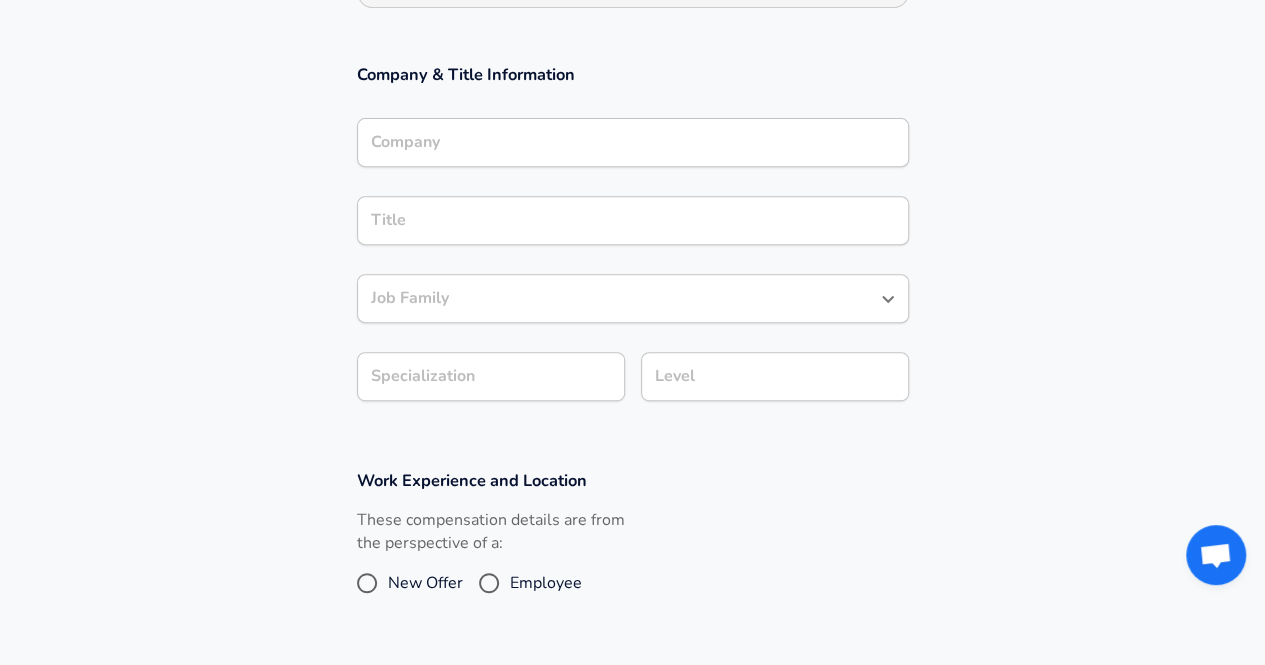 drag, startPoint x: 683, startPoint y: 259, endPoint x: 659, endPoint y: 293, distance: 41.617306 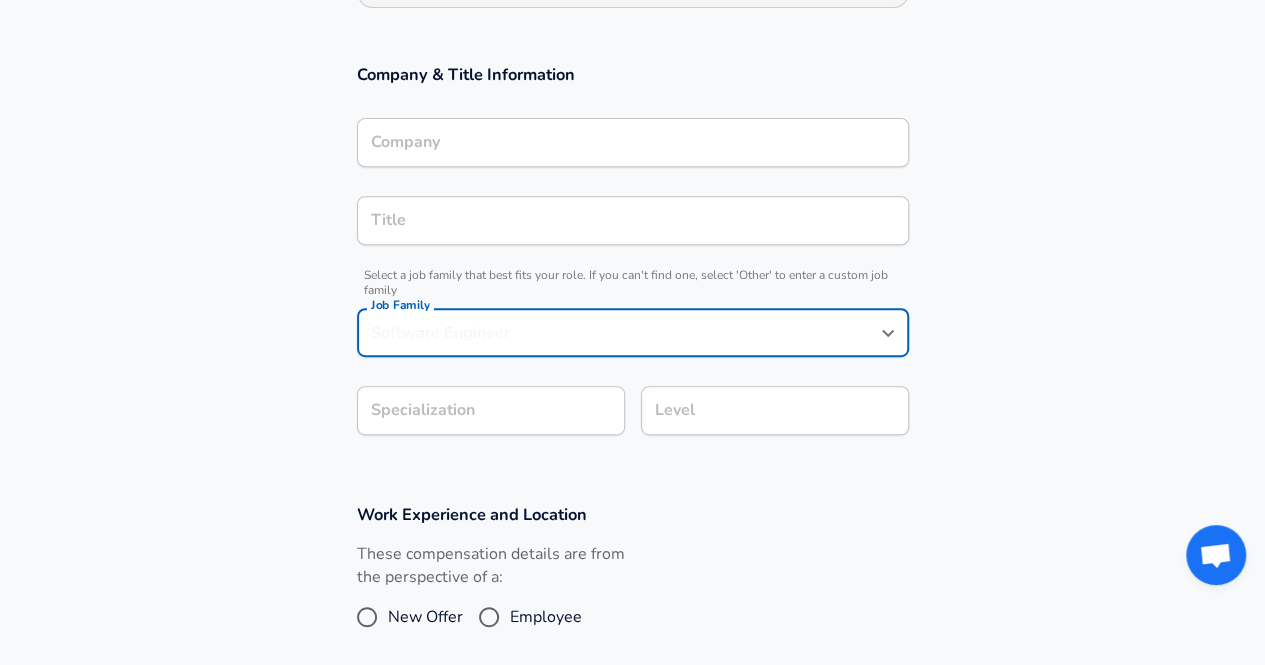 scroll, scrollTop: 356, scrollLeft: 0, axis: vertical 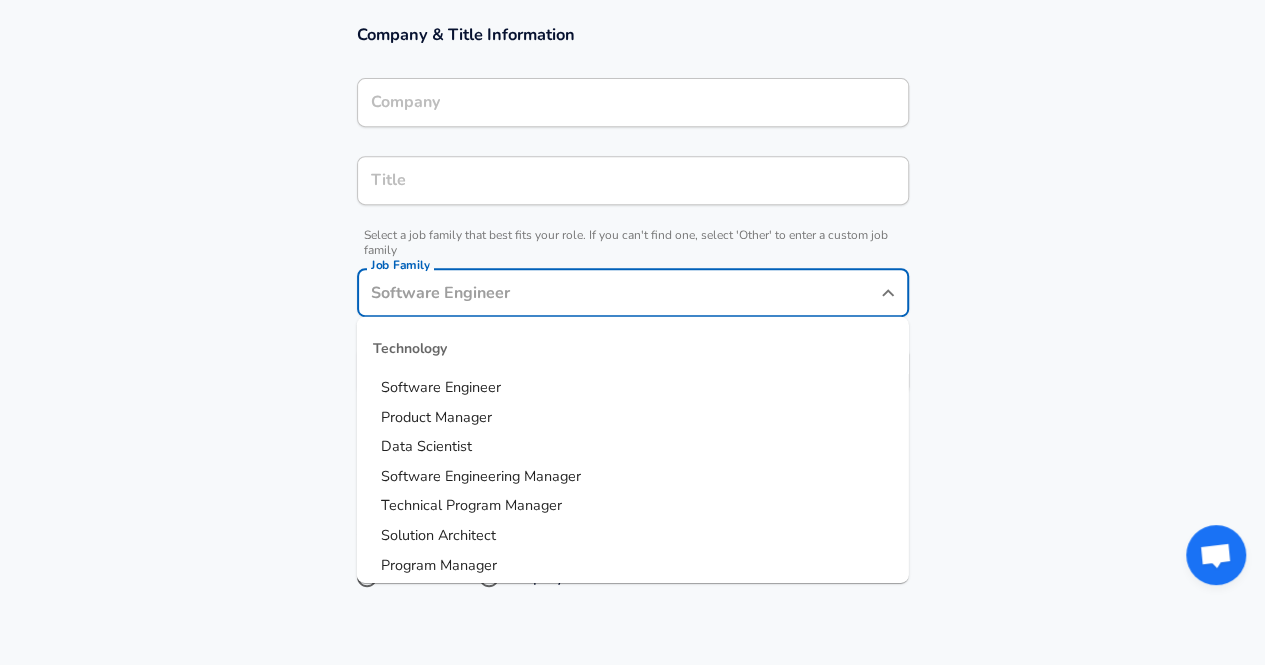 click on "Job Family" at bounding box center (618, 292) 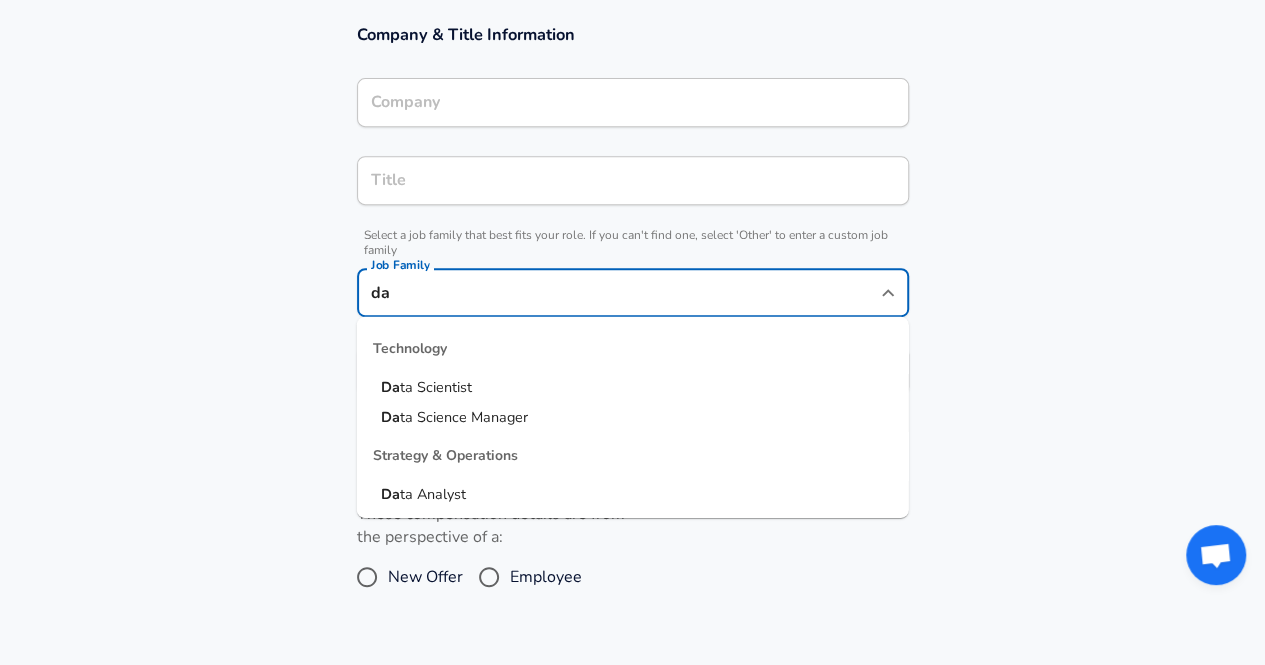scroll, scrollTop: 0, scrollLeft: 0, axis: both 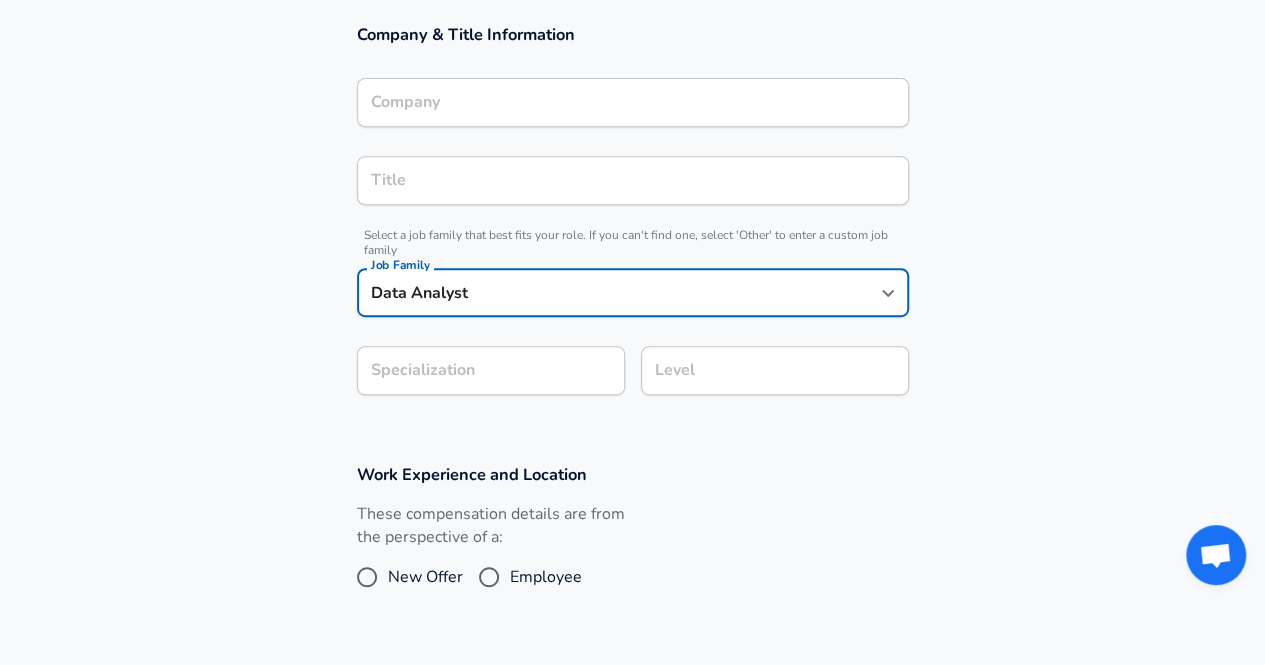 type on "Data Analyst" 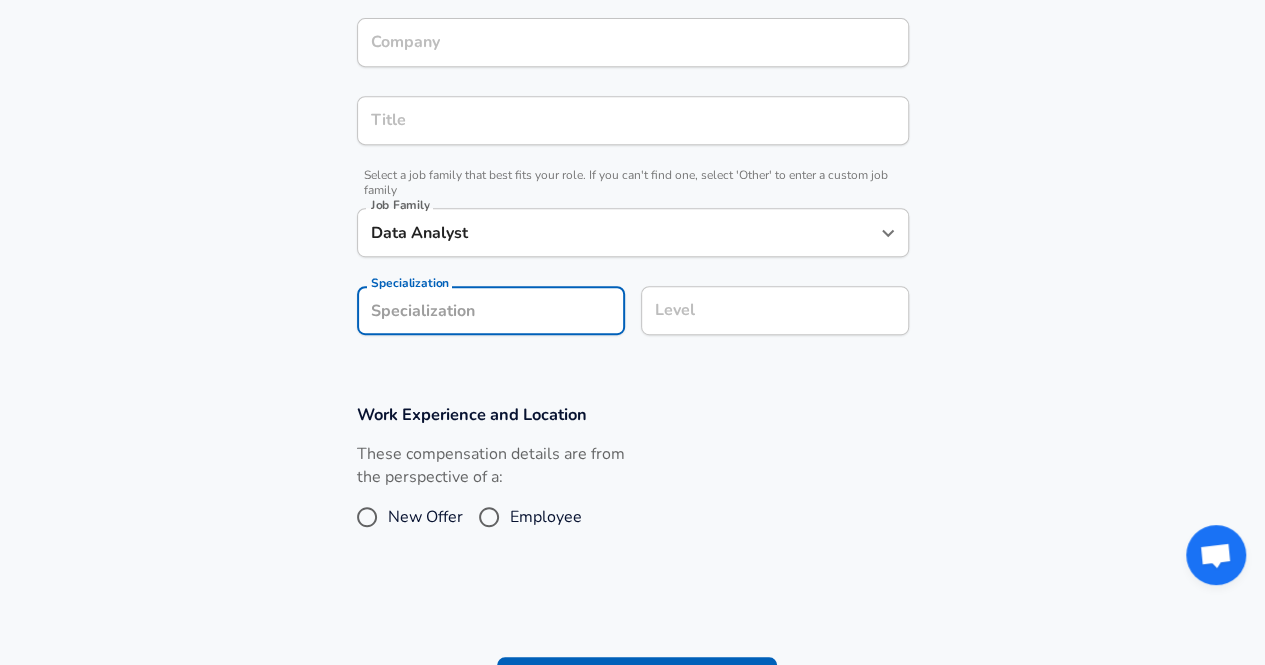 click on "Company & Title Information Company Company Title Title Select a job family that best fits your role. If you can't find one, select 'Other' to enter a custom job family Job Family Data Analyst Job Family Specialization Specialization Level Level" at bounding box center [632, 160] 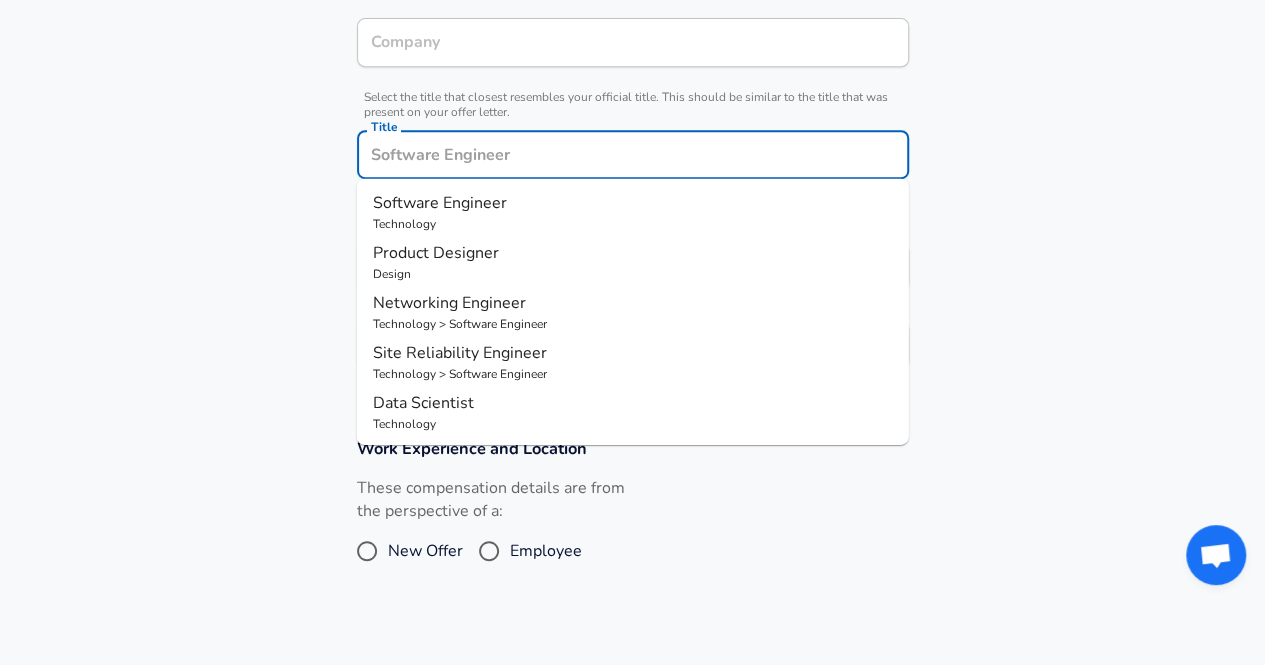 click on "Title" at bounding box center (633, 154) 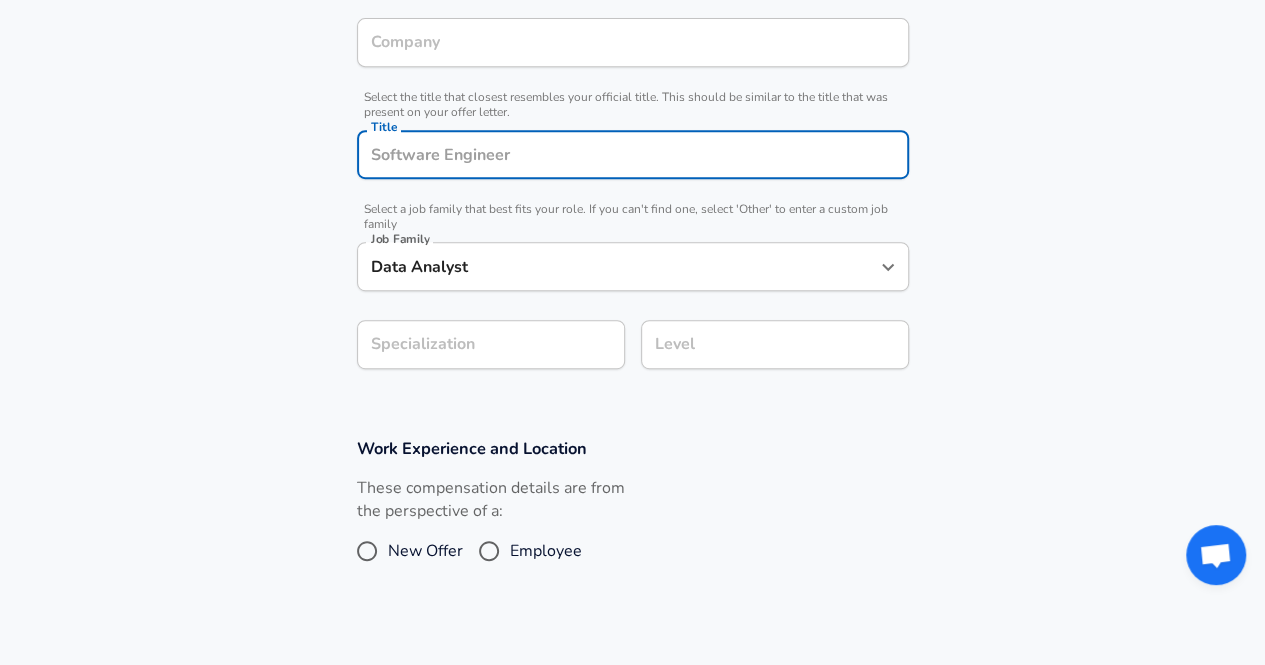 click on "Title" at bounding box center [633, 154] 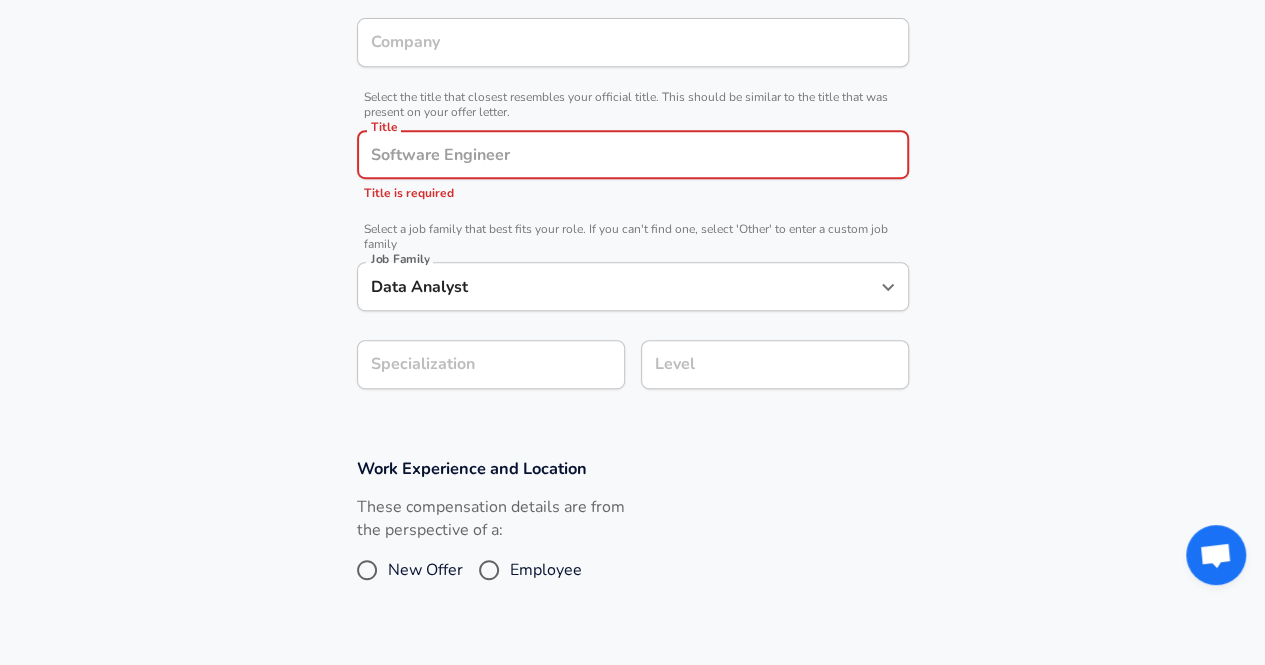 drag, startPoint x: 893, startPoint y: 351, endPoint x: 542, endPoint y: 383, distance: 352.45566 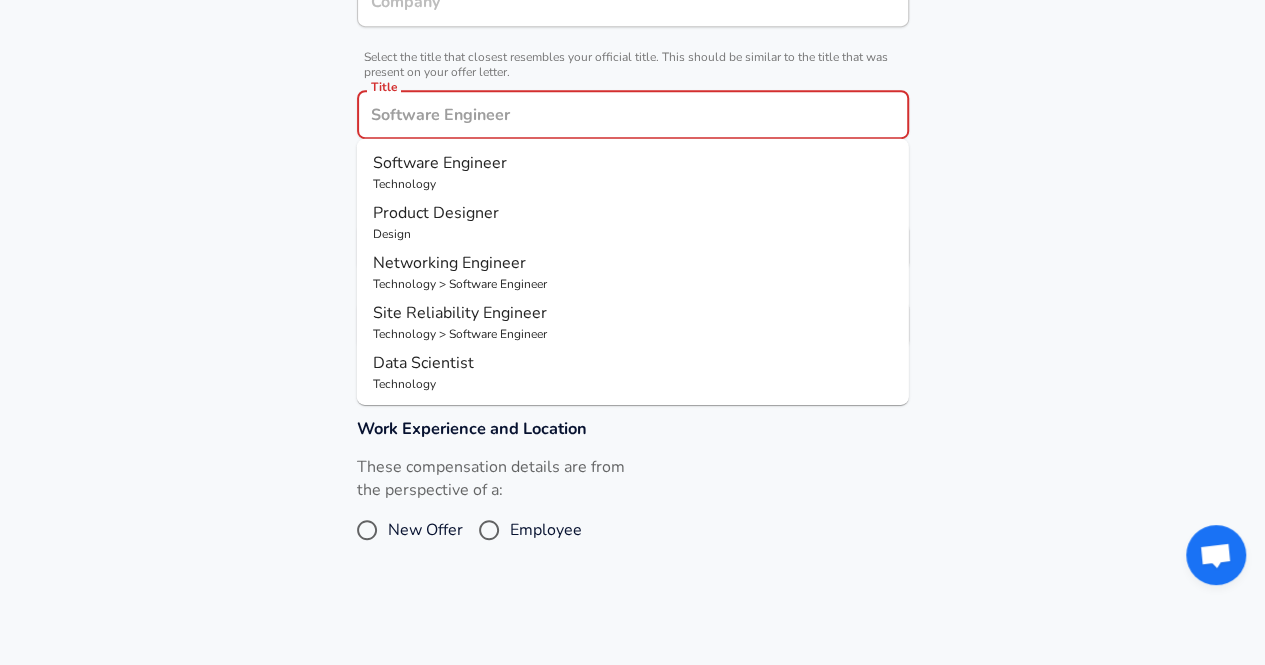 click on "Title" at bounding box center [633, 114] 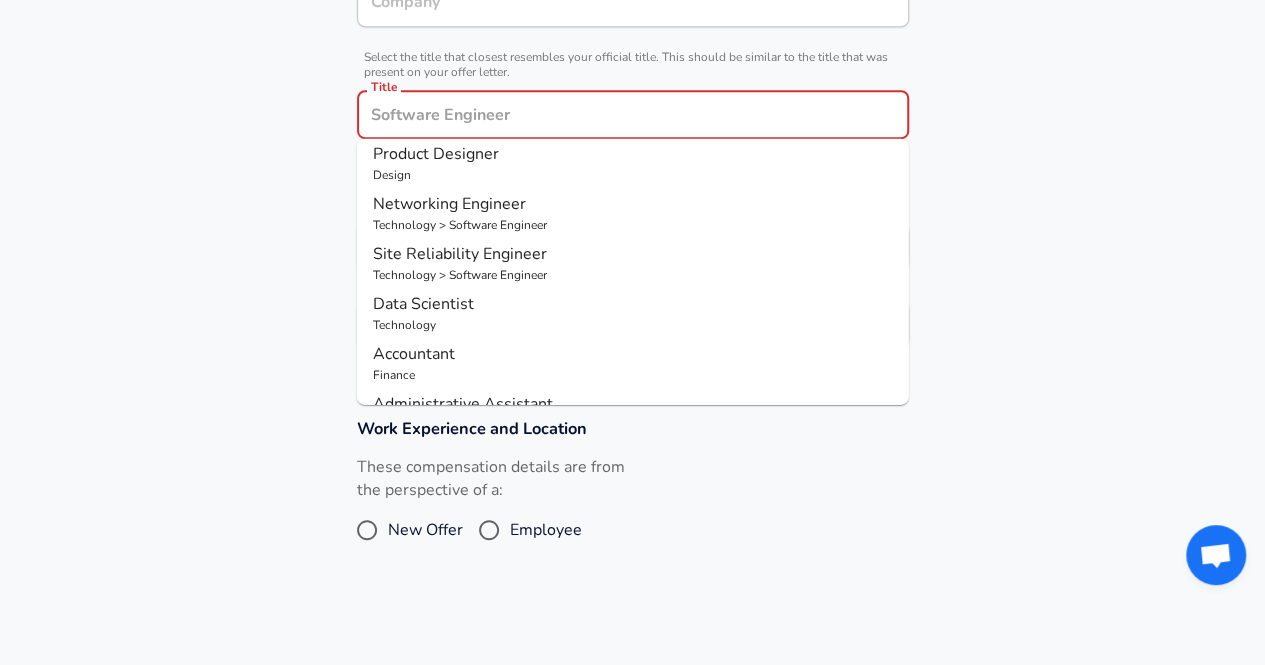 scroll, scrollTop: 50, scrollLeft: 0, axis: vertical 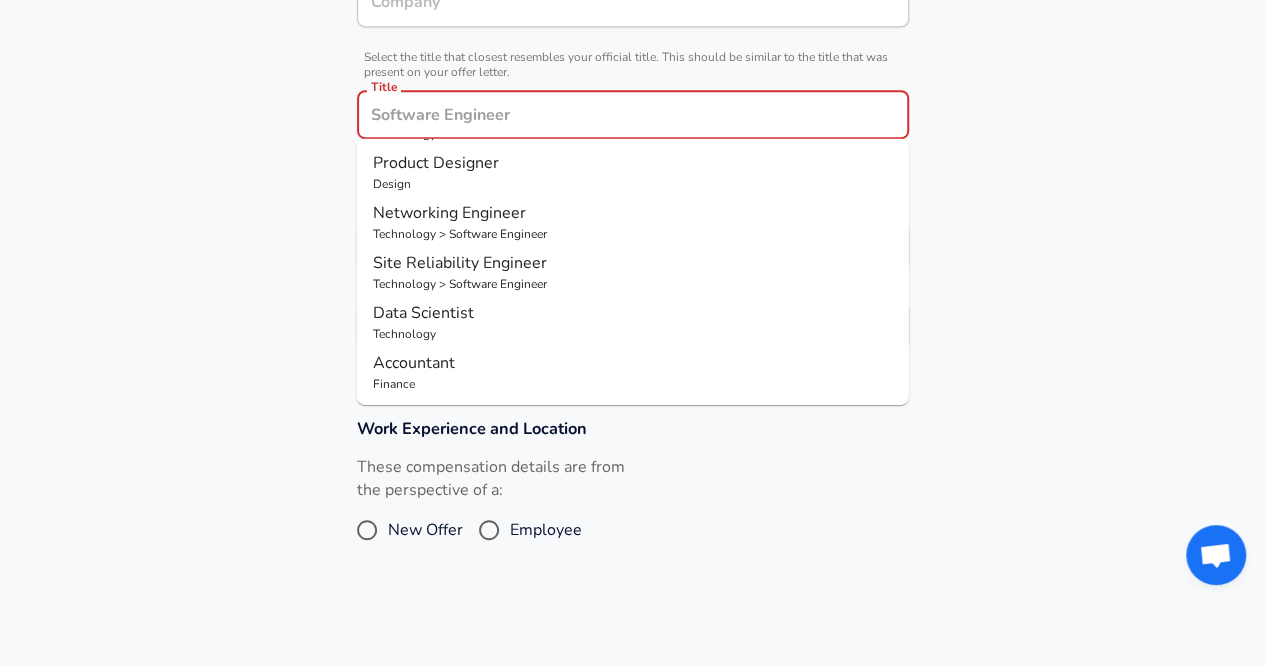 click on "Data Scientist" at bounding box center (633, 313) 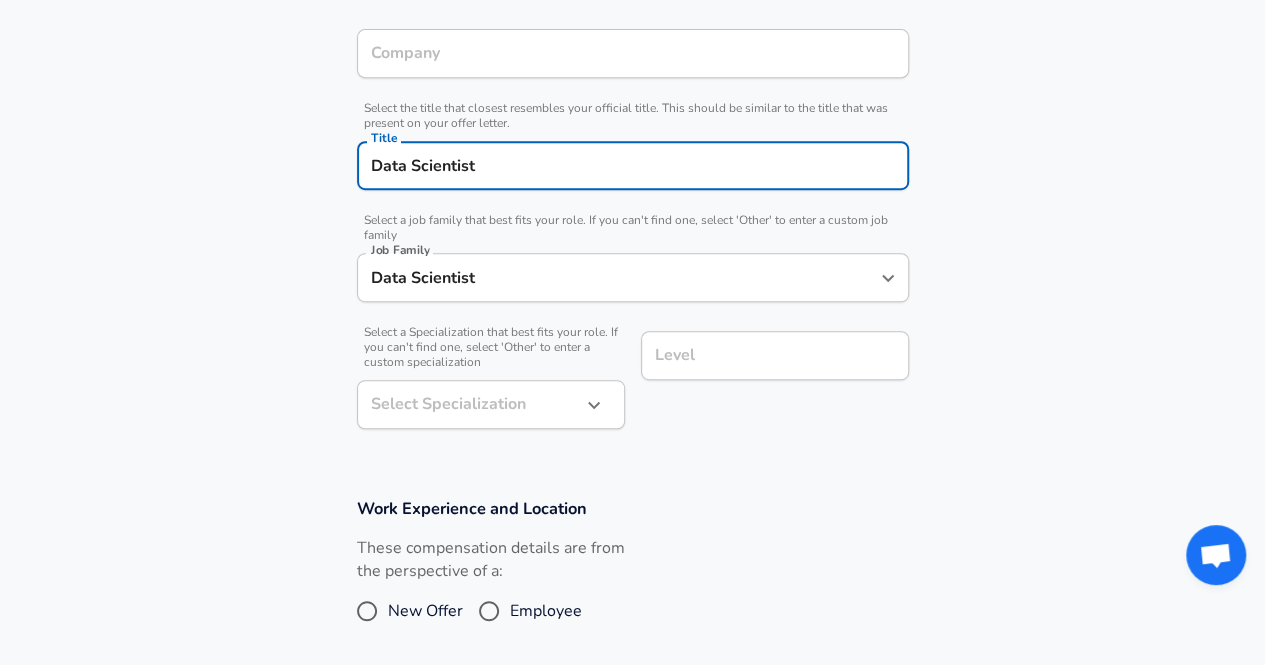 scroll, scrollTop: 404, scrollLeft: 0, axis: vertical 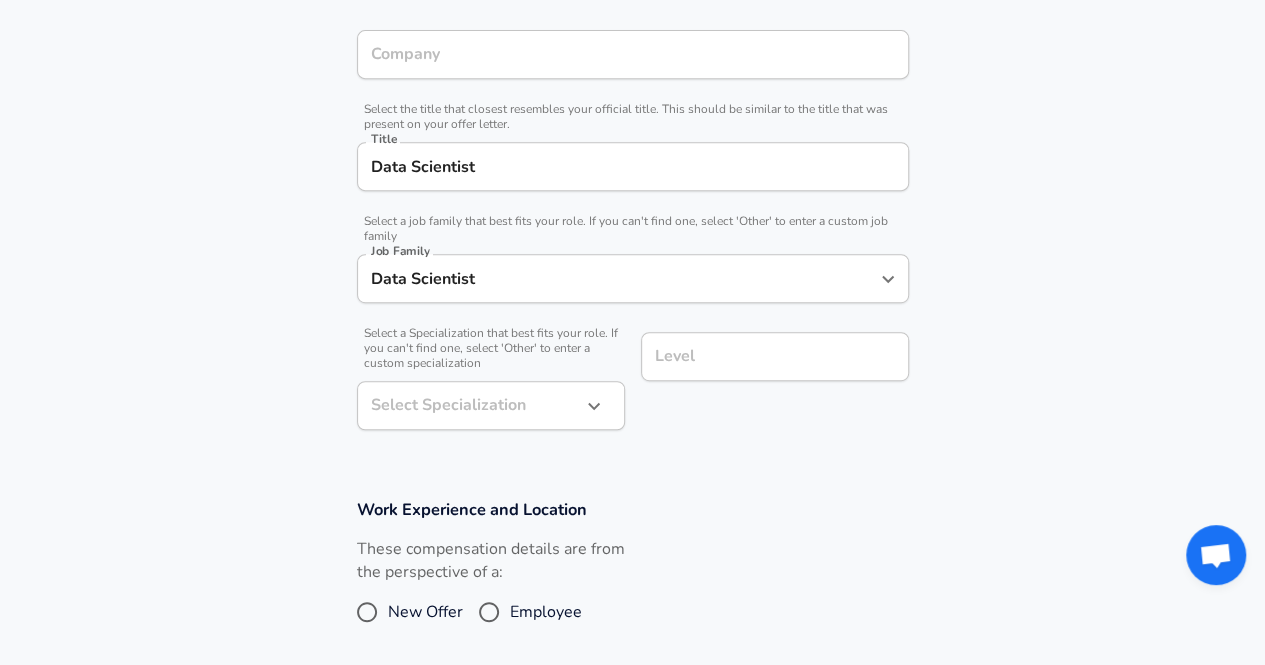 click on "​ Select Specialization" at bounding box center (491, 405) 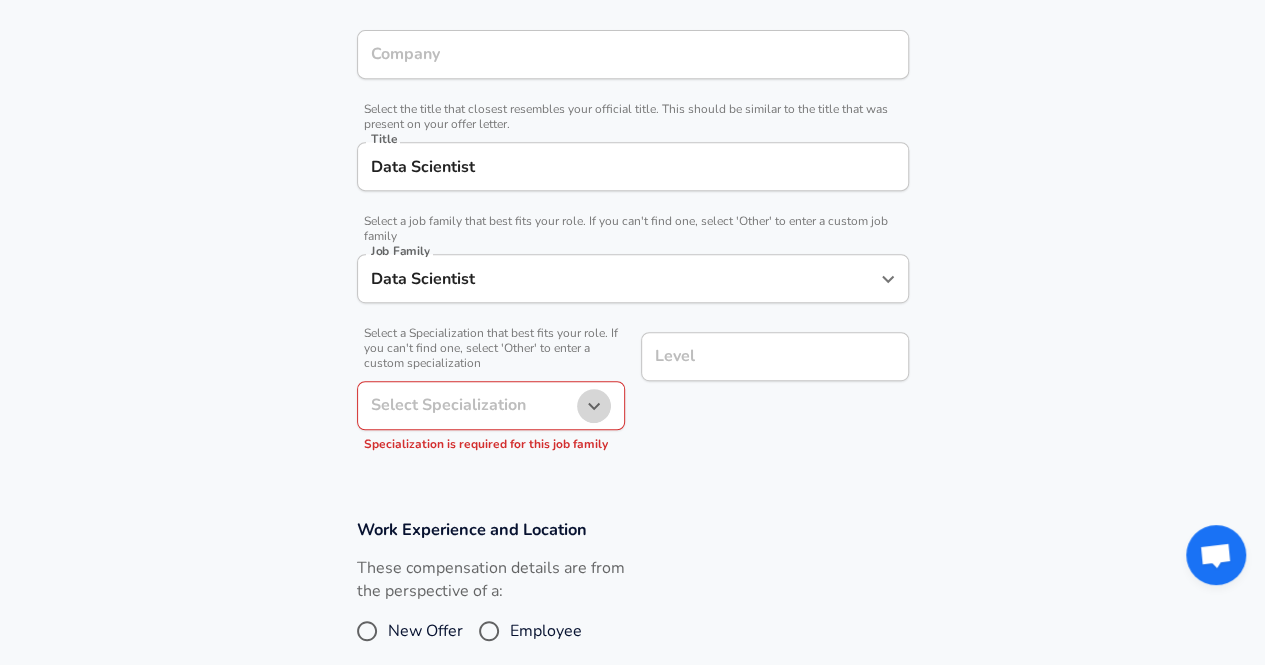 click 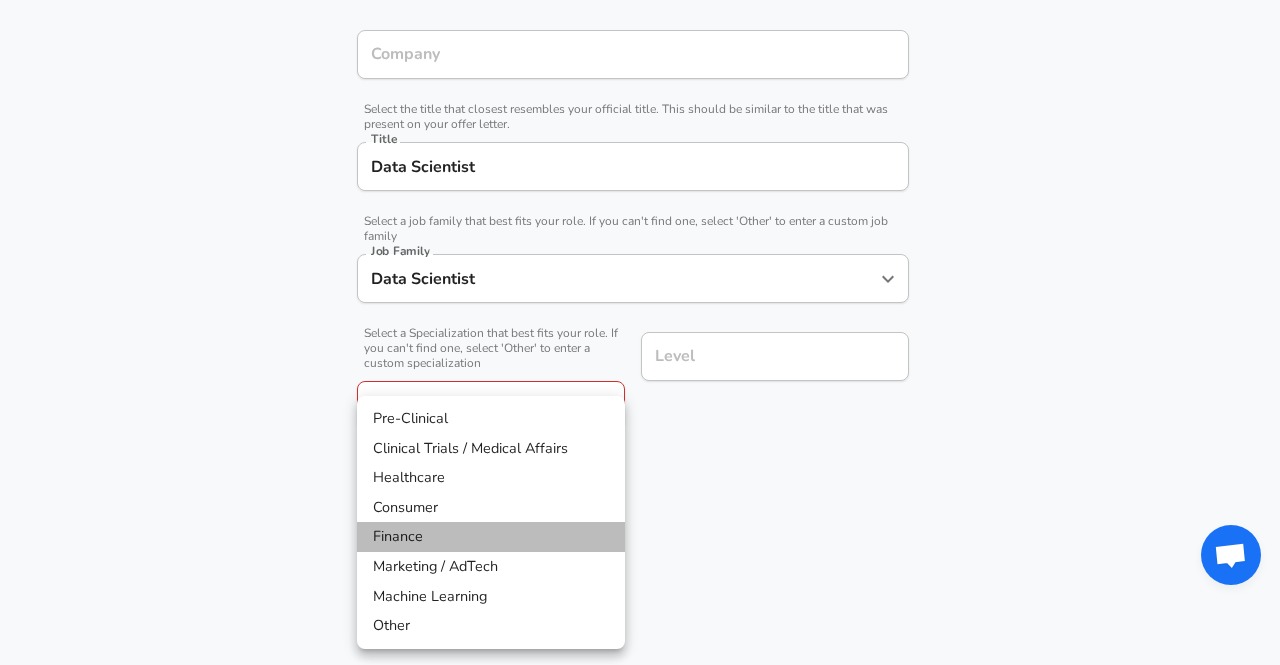 click on "Finance" at bounding box center [491, 537] 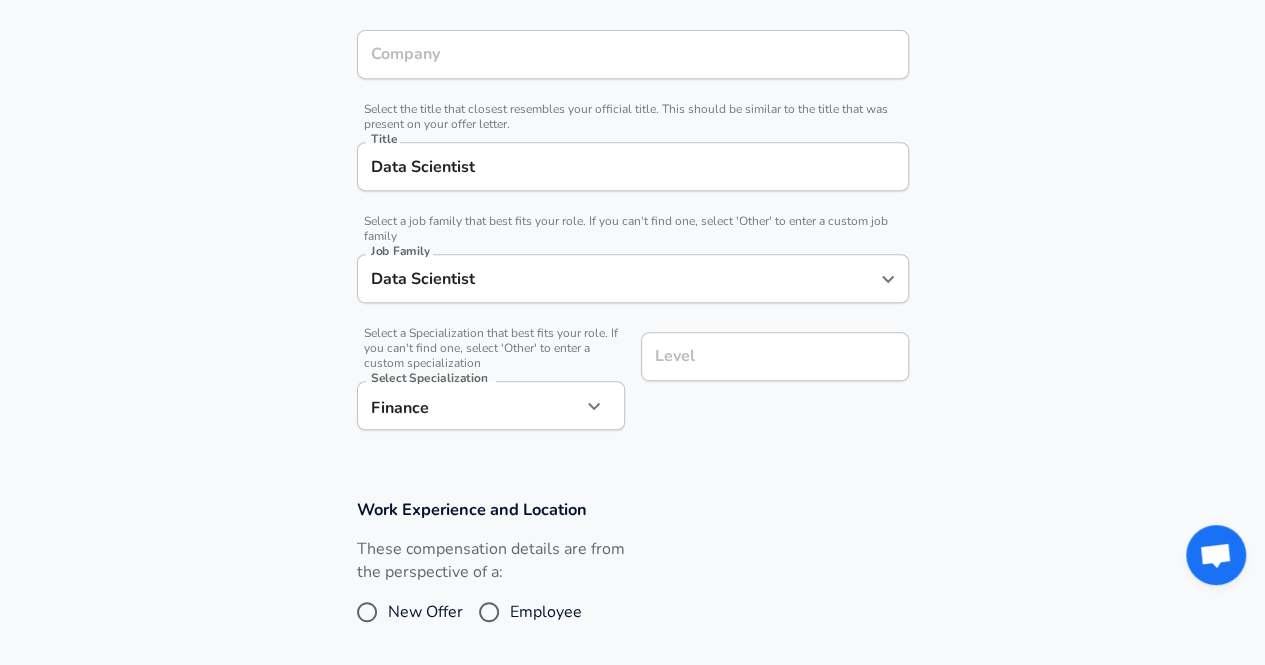 click on "Level" at bounding box center (775, 356) 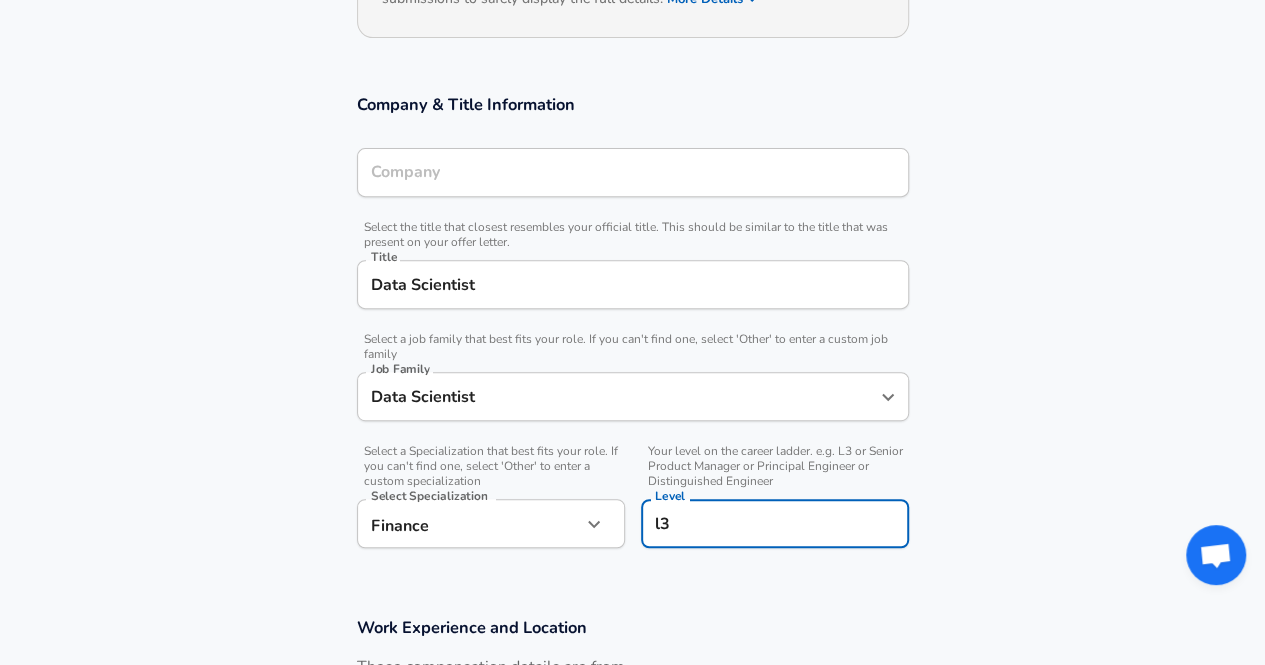 click on "Company Company" at bounding box center (633, 171) 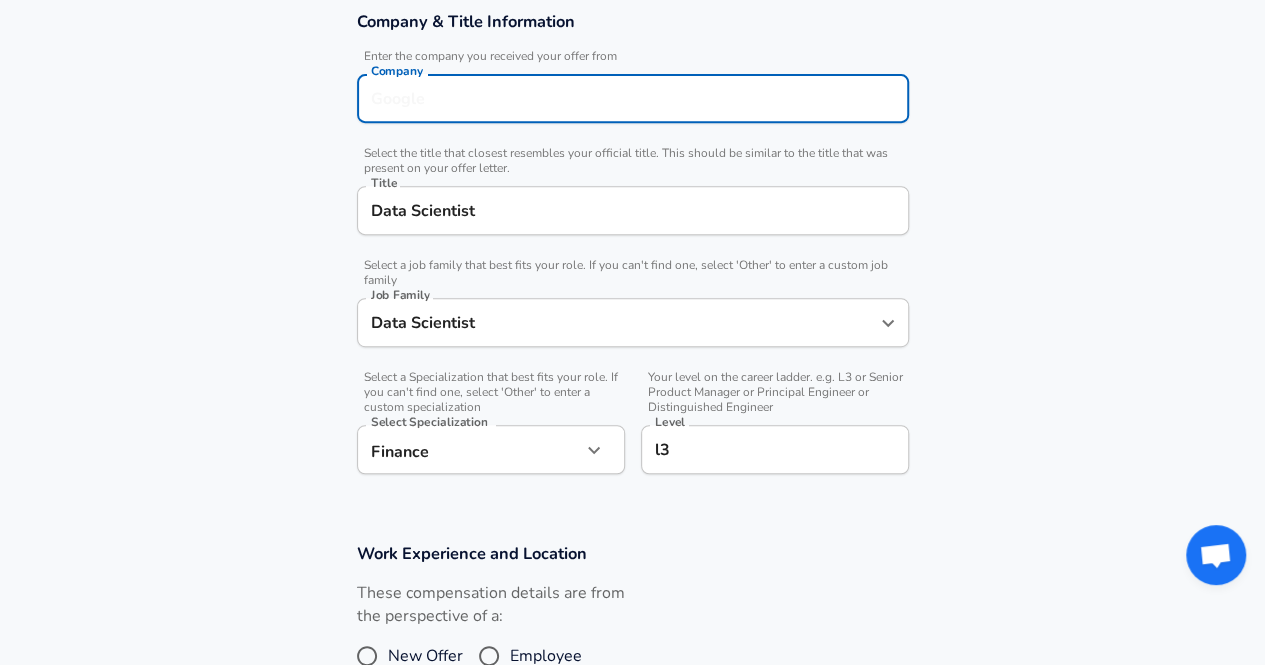 scroll, scrollTop: 370, scrollLeft: 0, axis: vertical 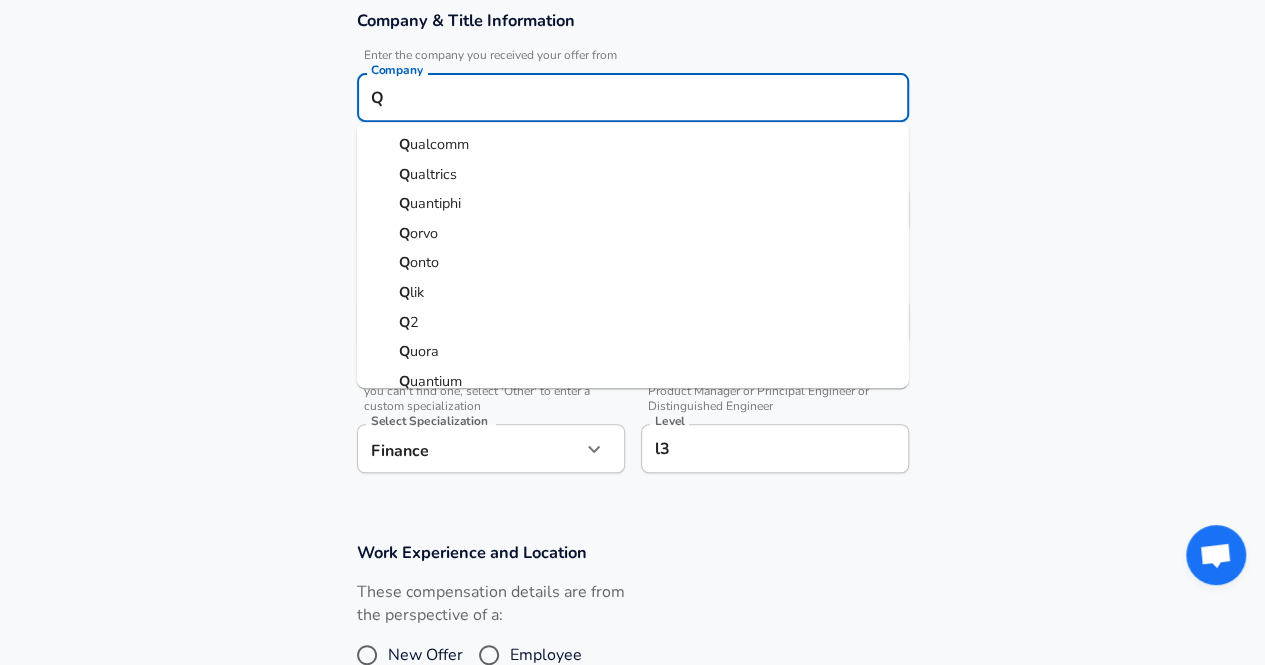 type on "Q" 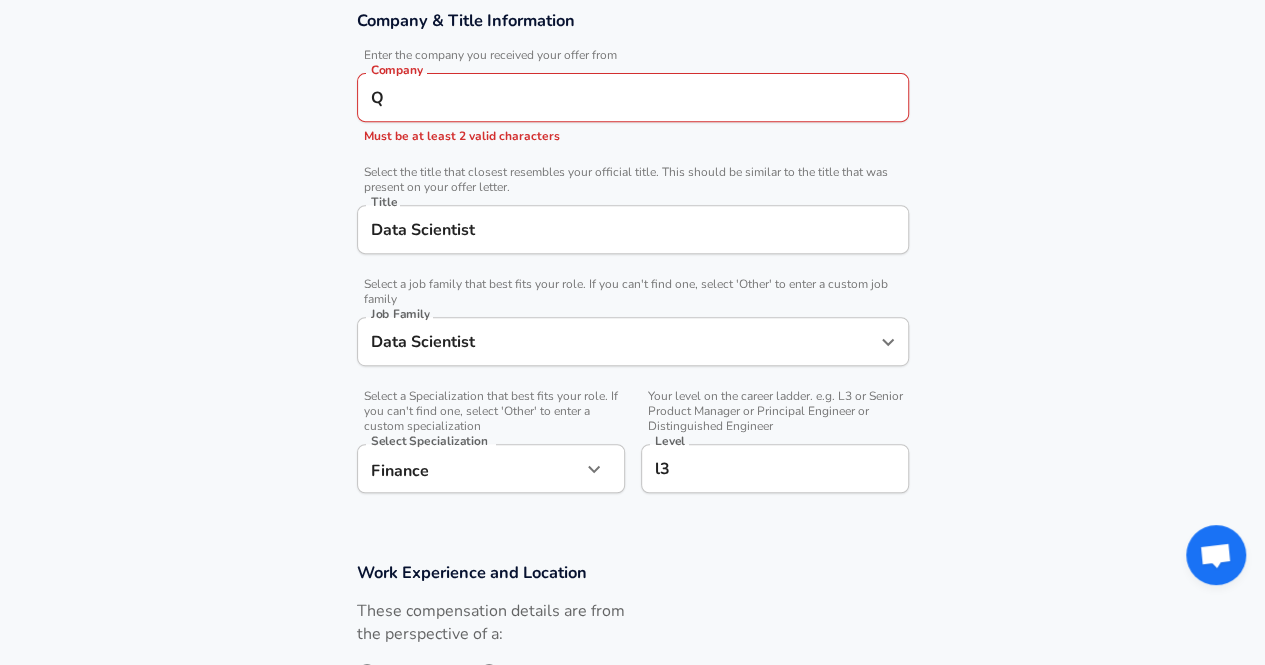 click on "Company & Title Information Enter the company you received your offer from Company Q Company Must be at least 2 valid characters Select the title that closest resembles your official title. This should be similar to the title that was present on your offer letter. Title Data Scientist Title Select a job family that best fits your role. If you can't find one, select 'Other' to enter a custom job family Job Family Data Scientist Job Family Select a Specialization that best fits your role. If you can't find one, select 'Other' to enter a custom specialization Finance Finance Your level on the career ladder. e.g. L3 or Senior Product Manager or Principal Engineer or Distinguished Engineer Level l3 Level" at bounding box center (632, 262) 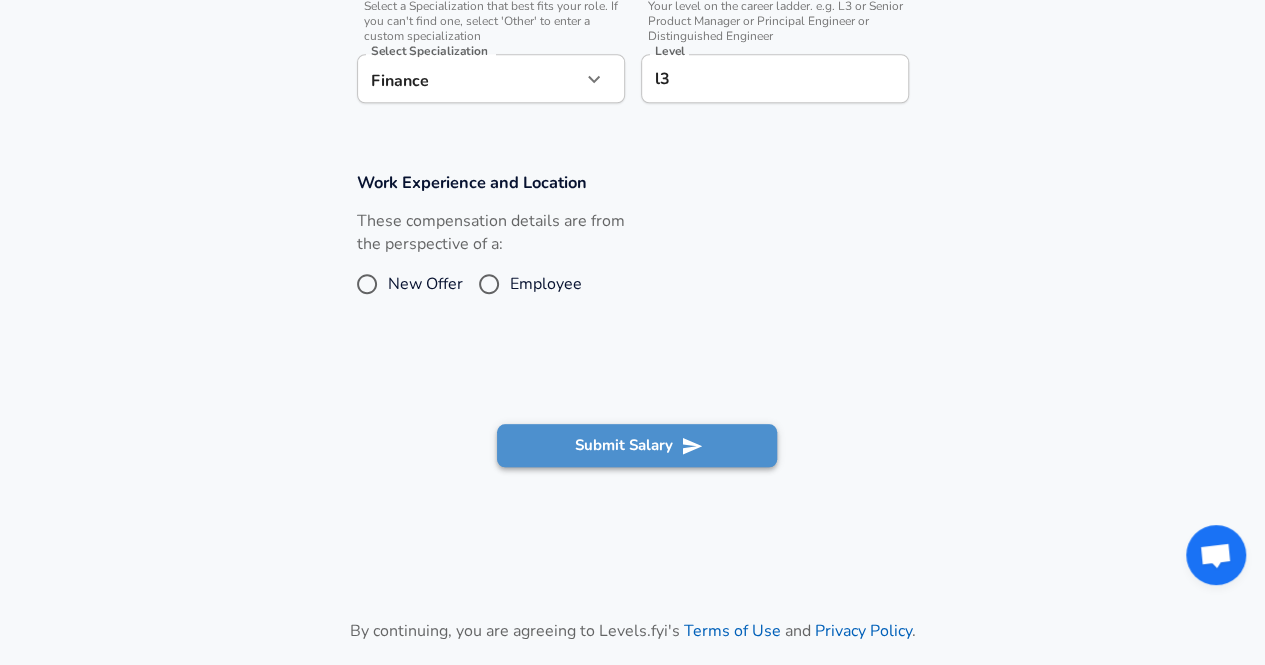 click on "Submit Salary" at bounding box center [637, 445] 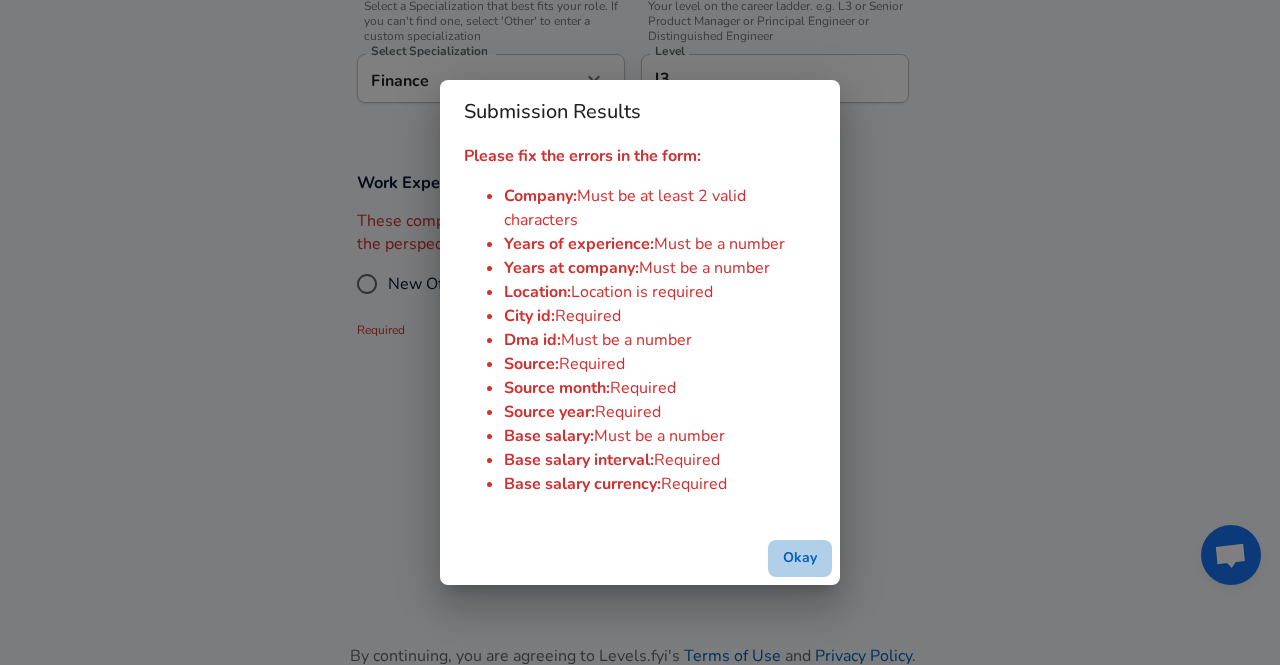 click on "Okay" at bounding box center (800, 558) 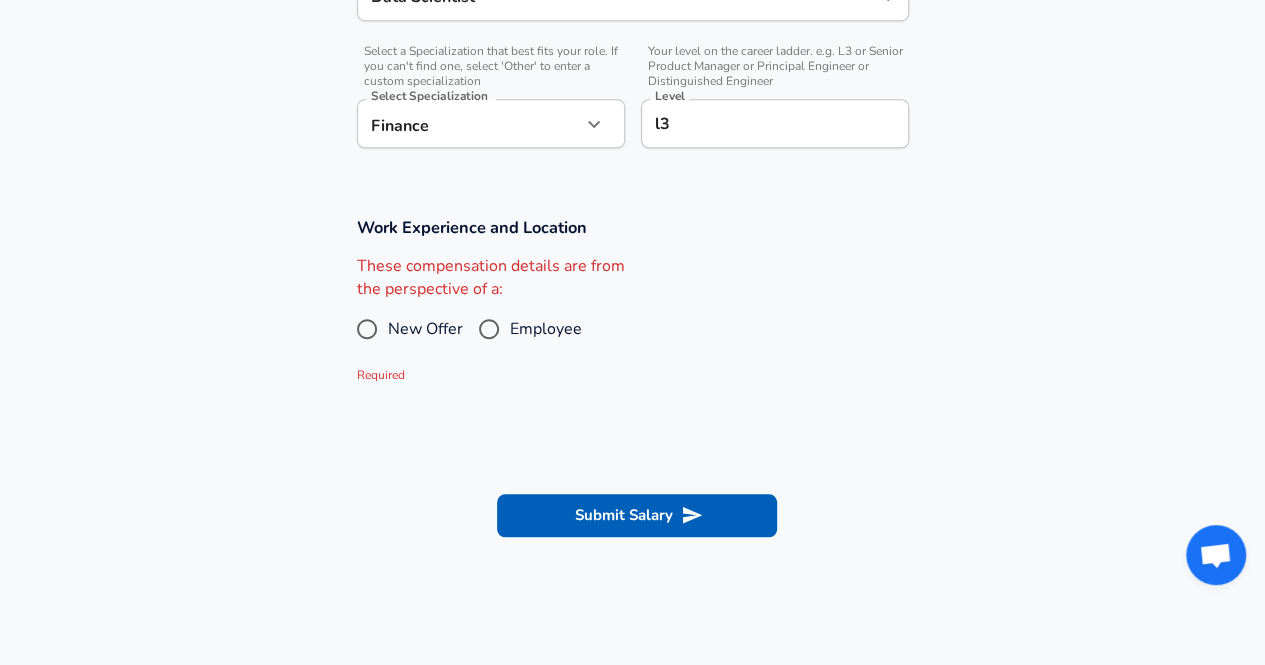 scroll, scrollTop: 714, scrollLeft: 0, axis: vertical 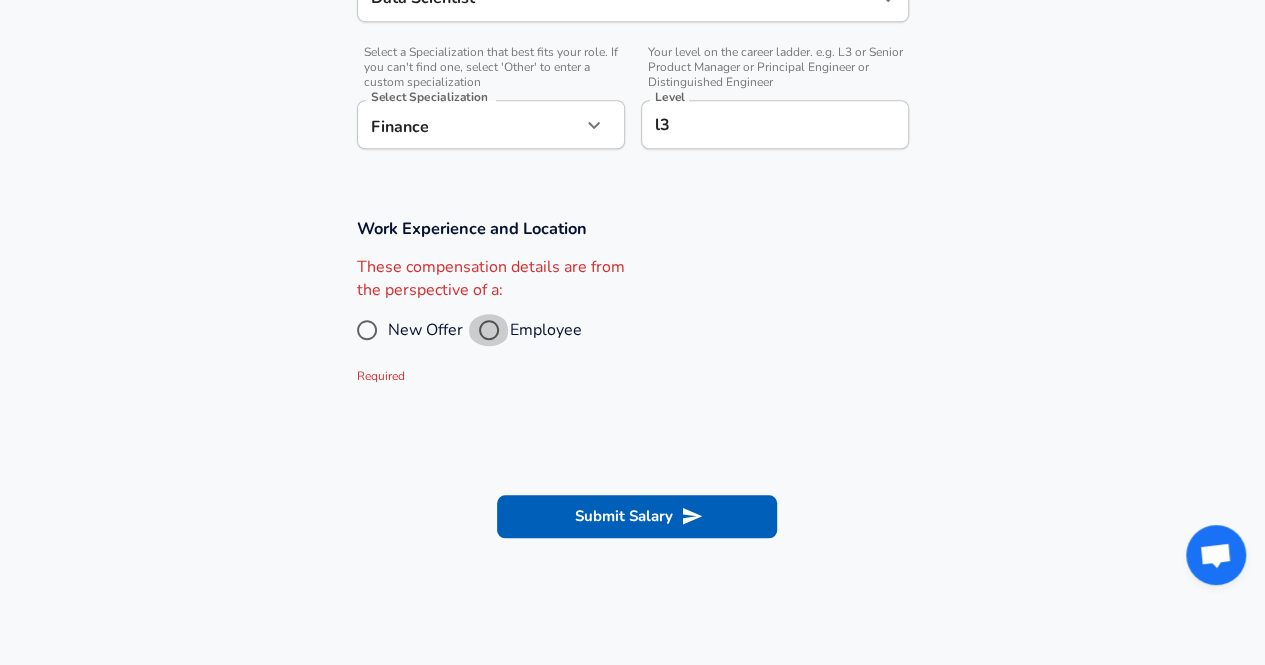 click on "Employee" at bounding box center (489, 330) 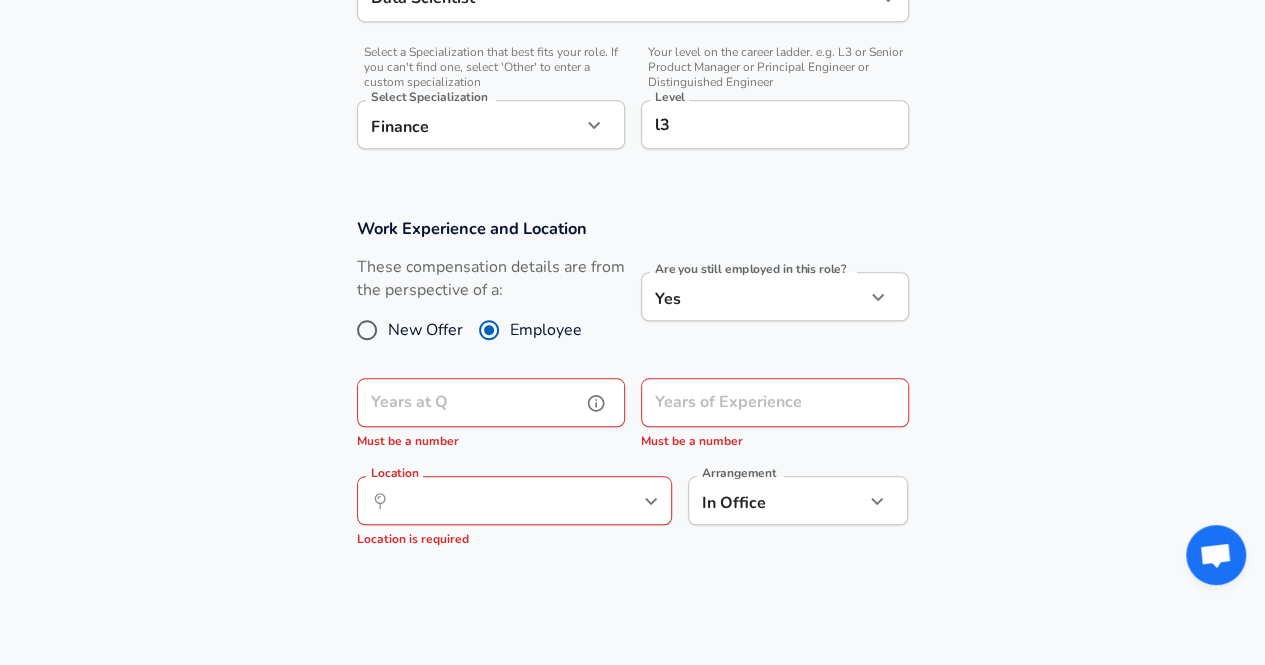 click on "Years at Q" at bounding box center [469, 402] 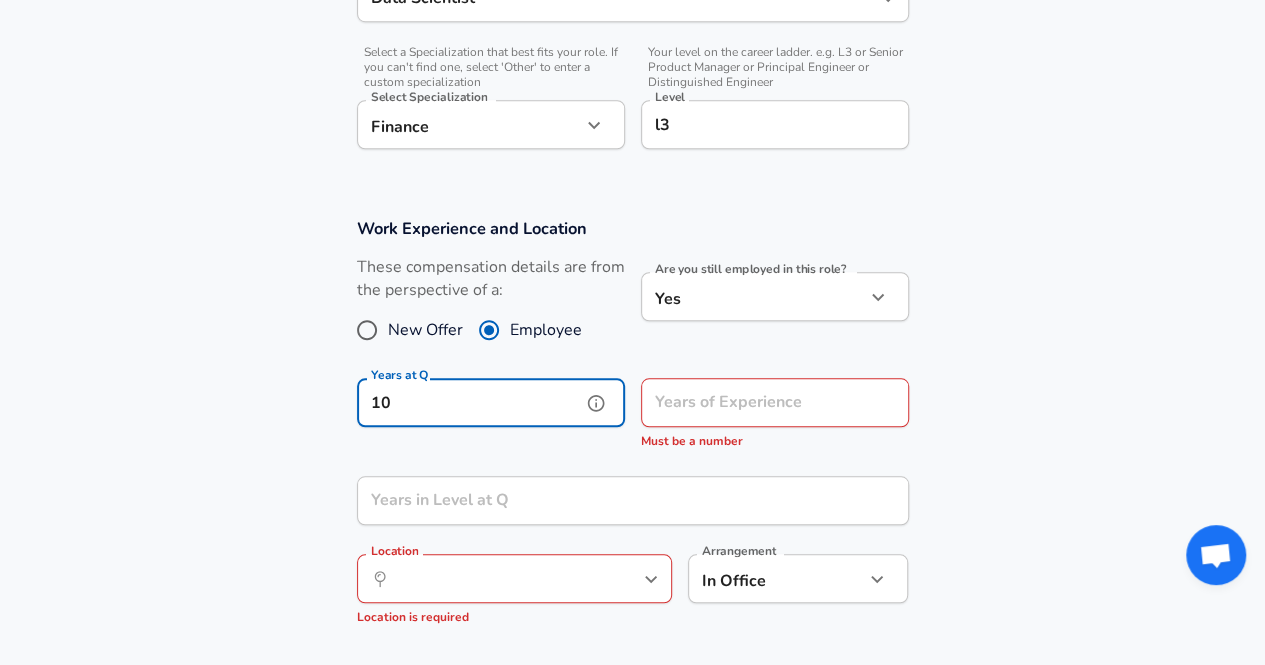 type on "10" 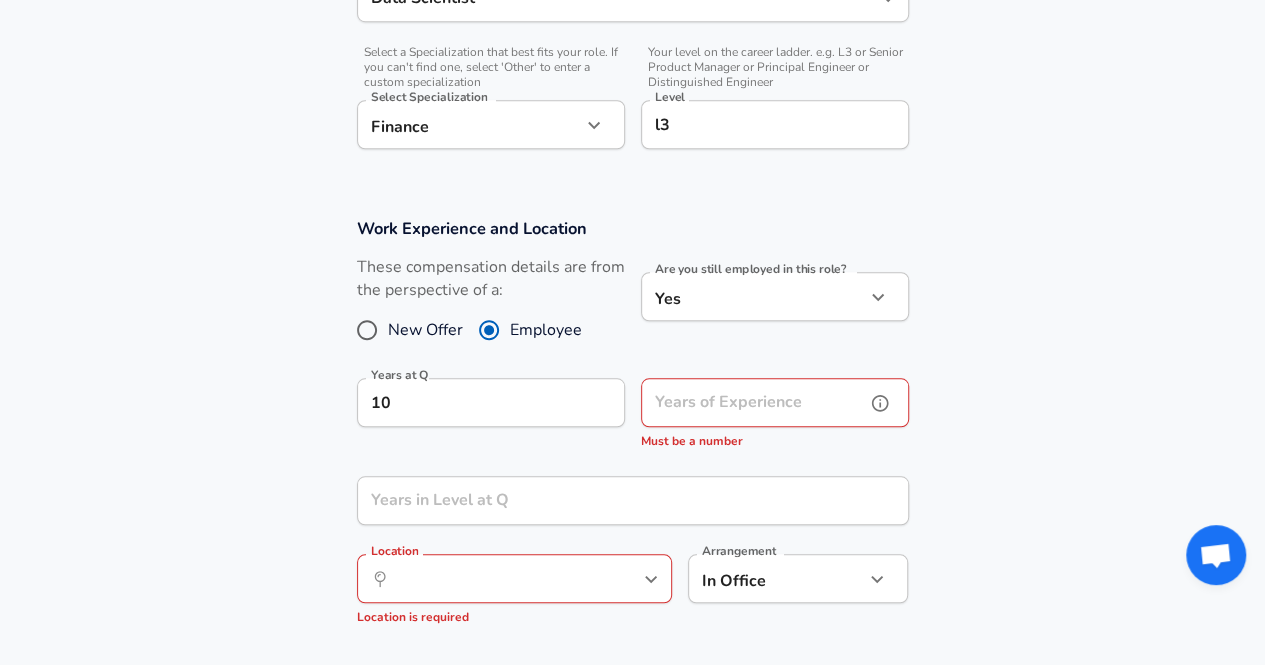 click on "Years of Experience" at bounding box center (753, 402) 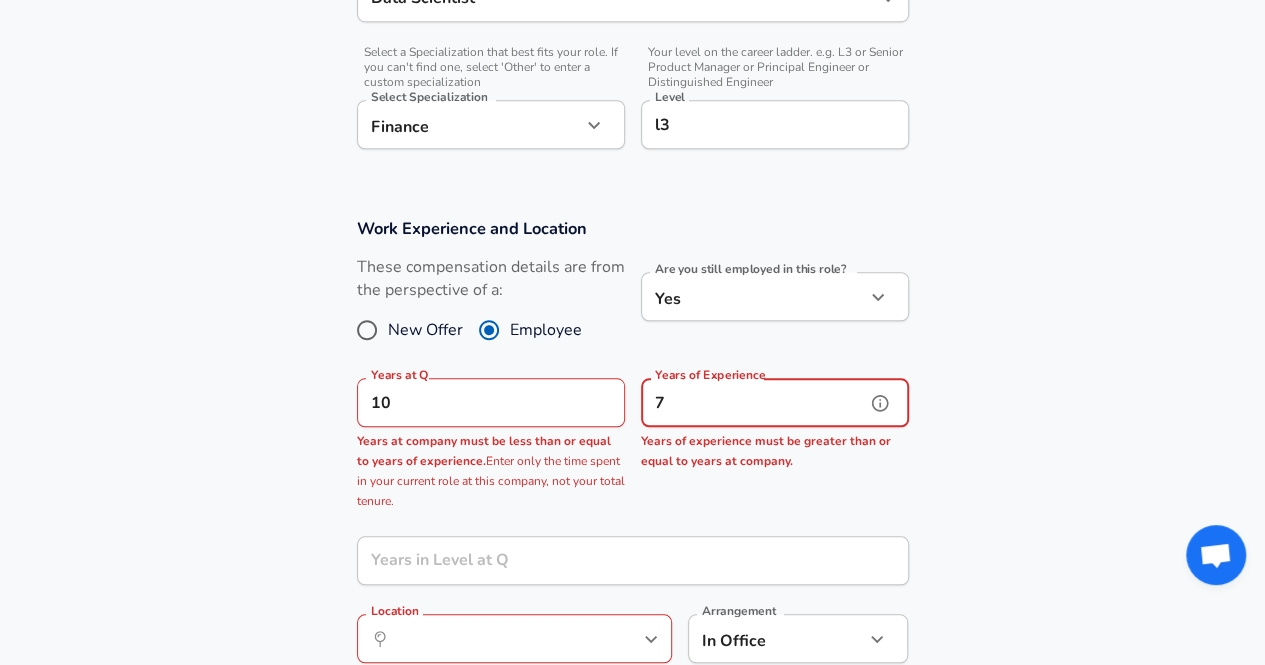 type on "7" 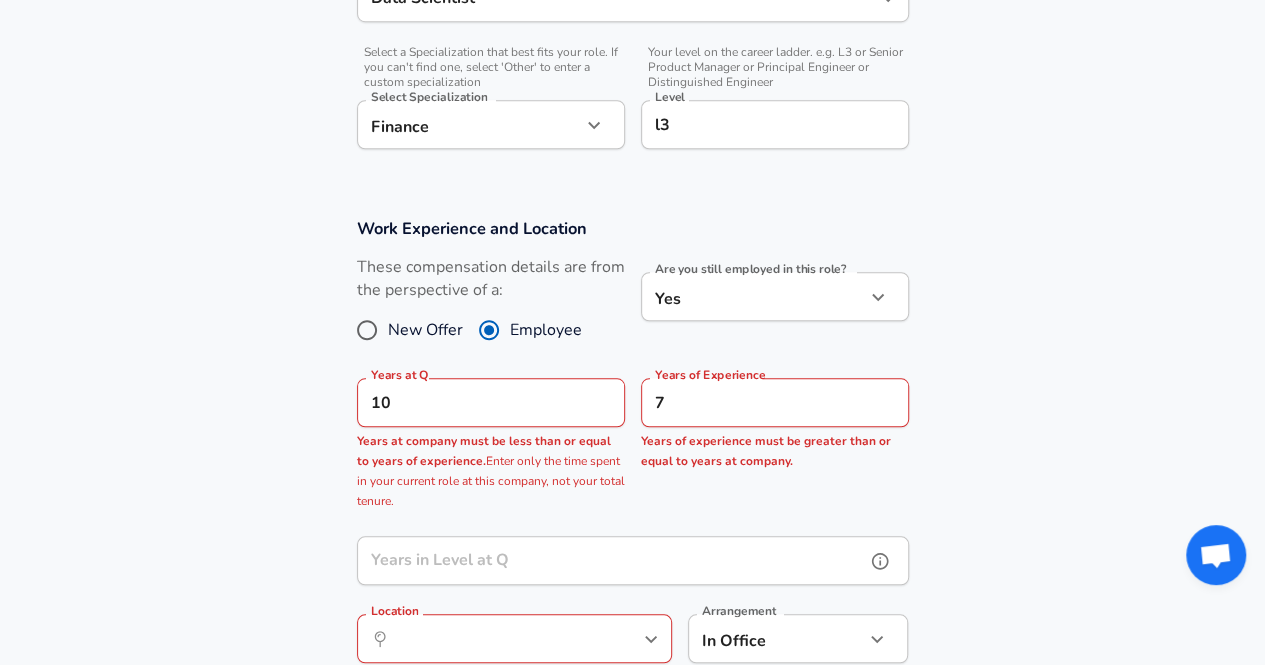 click on "Years in Level at Q" at bounding box center (611, 560) 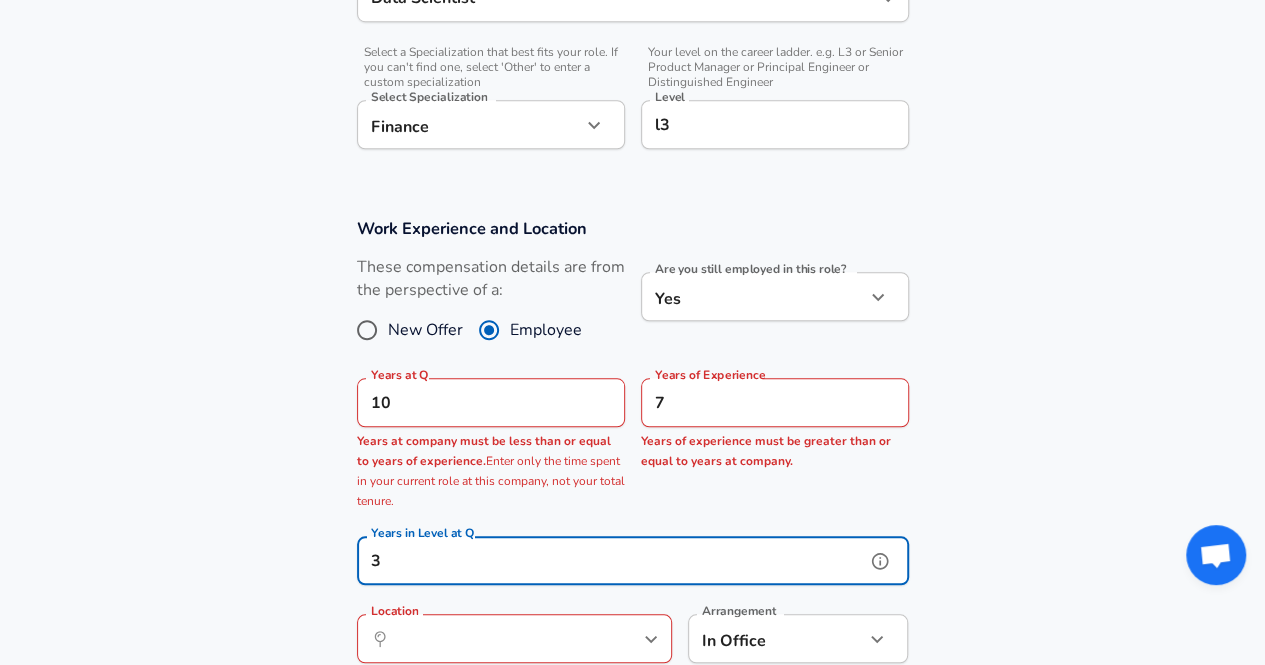 scroll, scrollTop: 0, scrollLeft: 0, axis: both 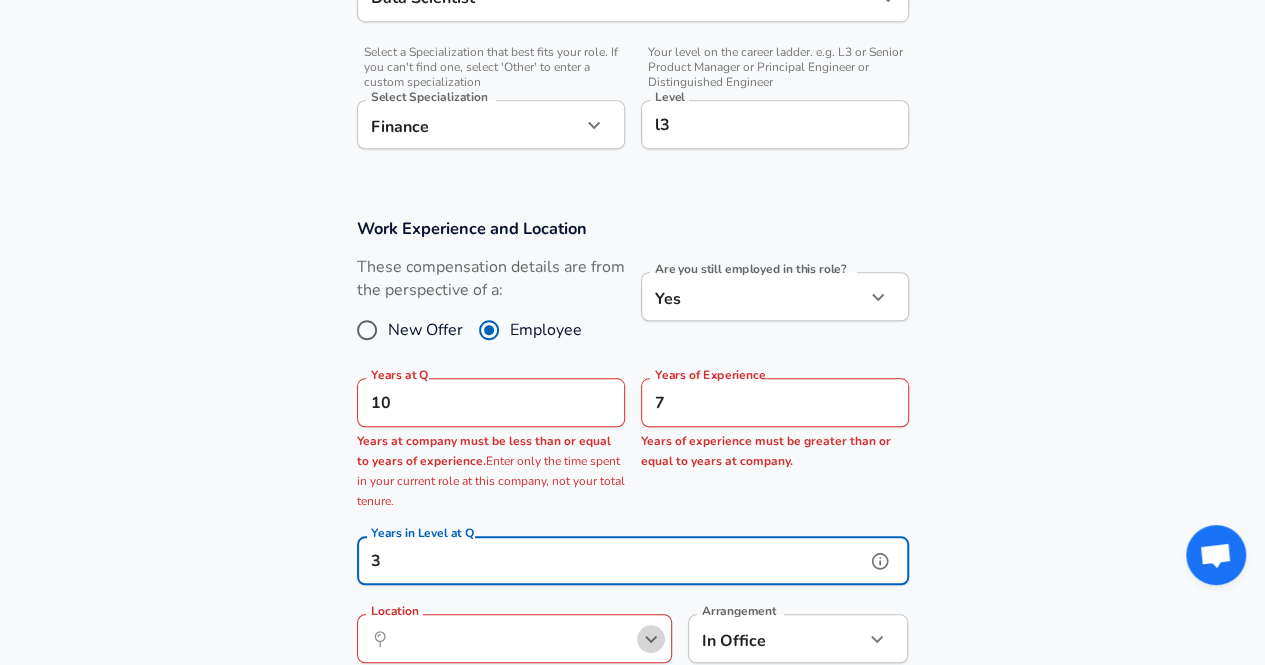click 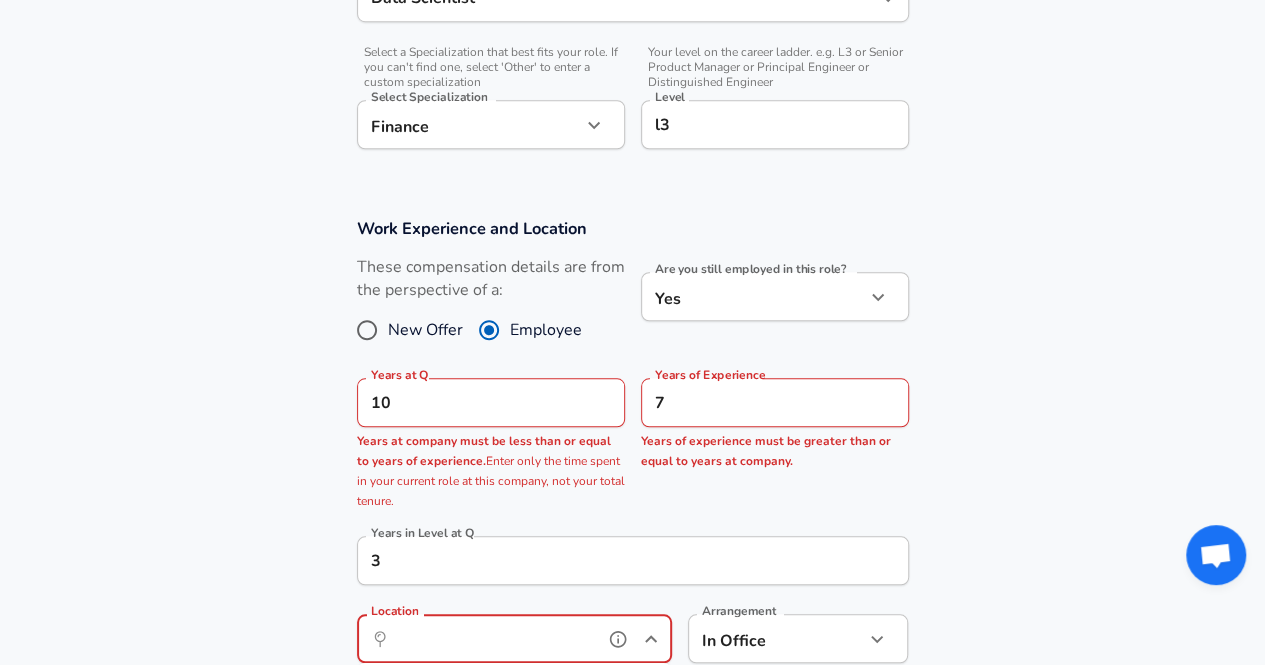 scroll, scrollTop: 0, scrollLeft: 0, axis: both 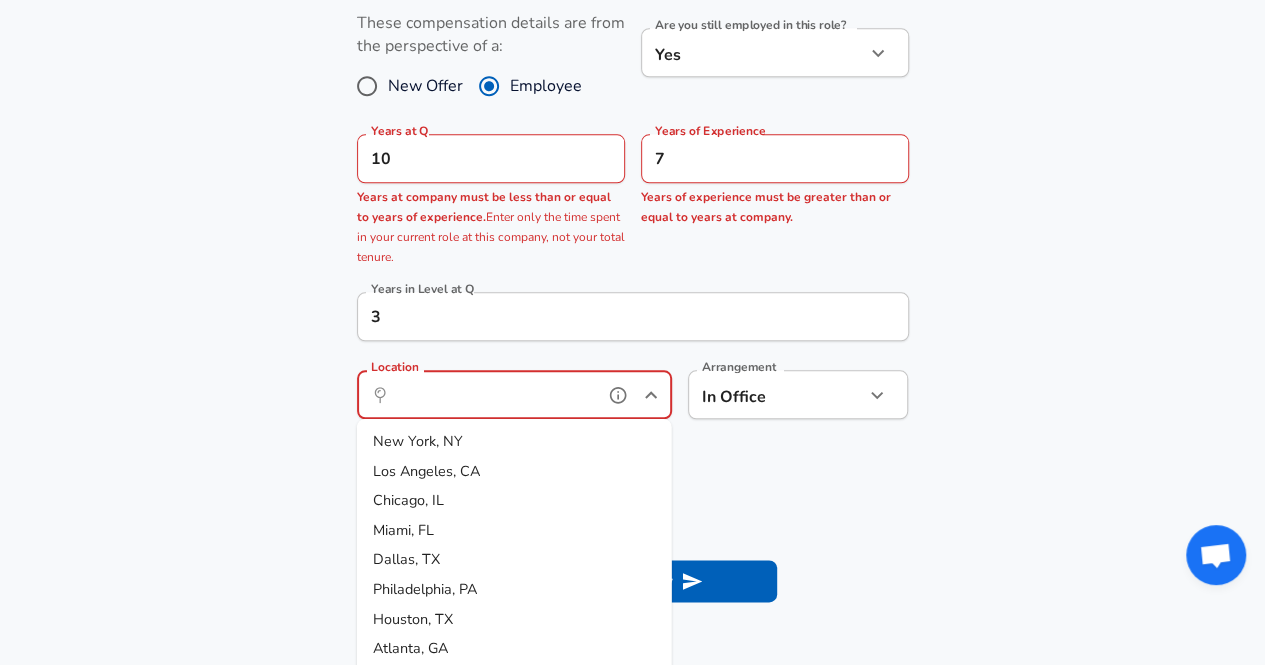 click on "Los Angeles, CA" at bounding box center [514, 471] 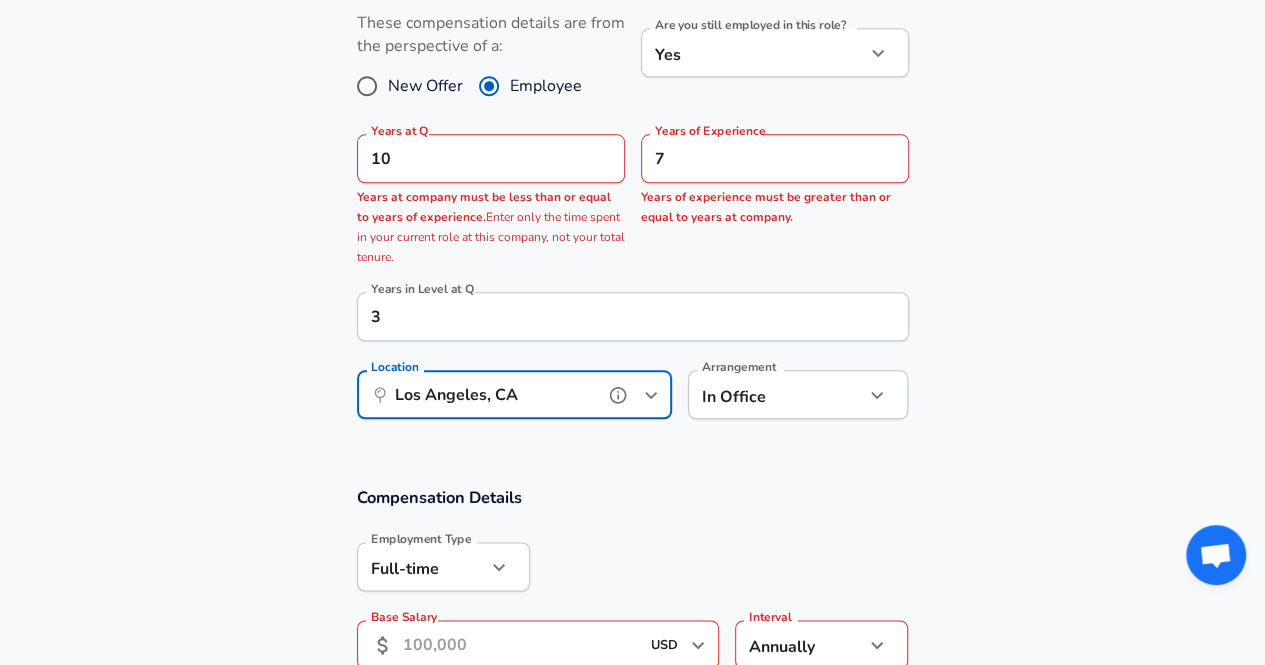 scroll, scrollTop: 1269, scrollLeft: 0, axis: vertical 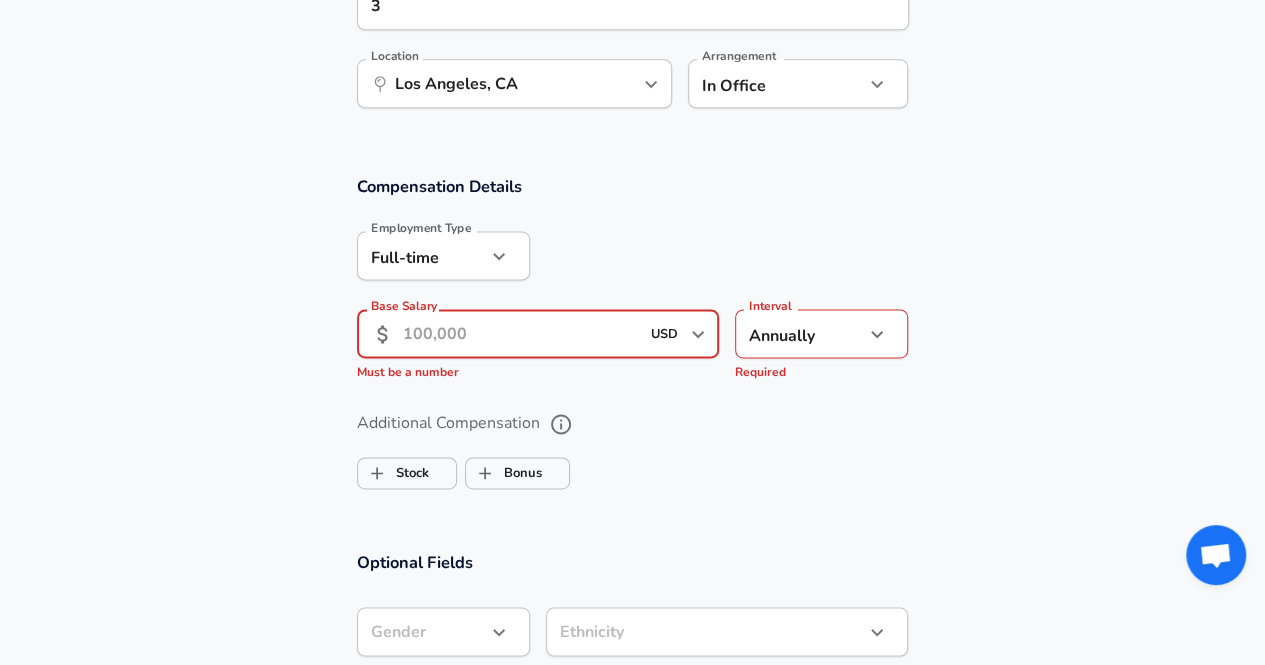 click on "Base Salary" at bounding box center (521, 333) 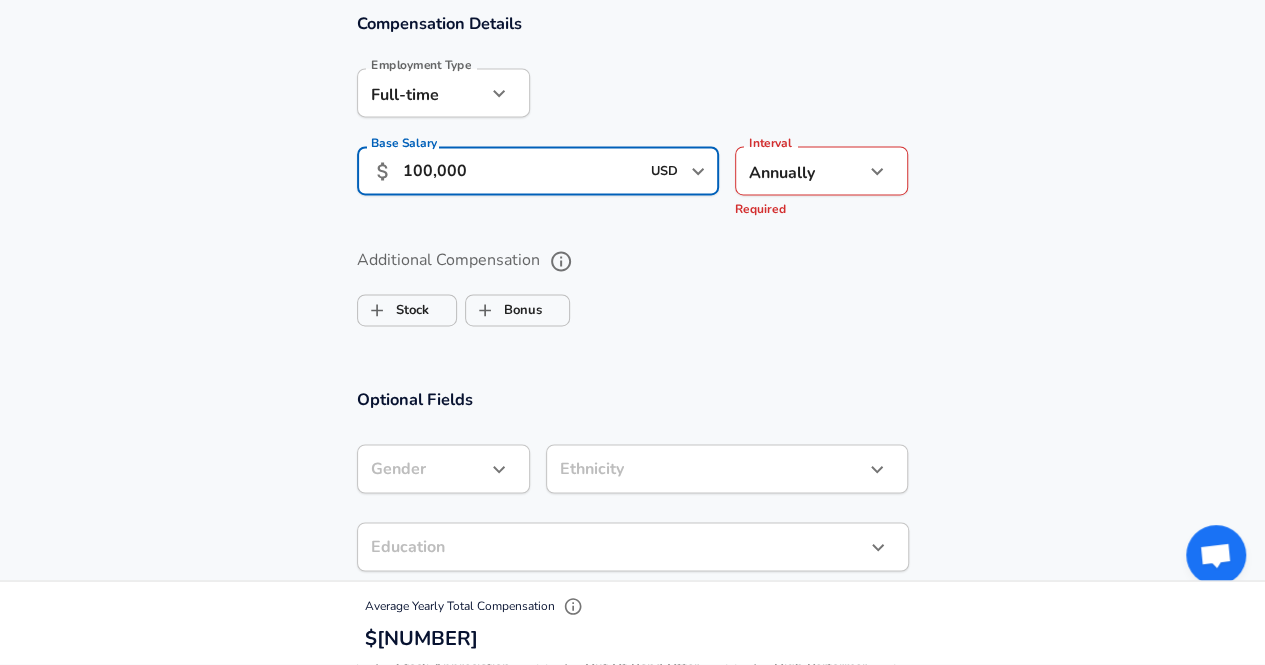scroll, scrollTop: 1451, scrollLeft: 0, axis: vertical 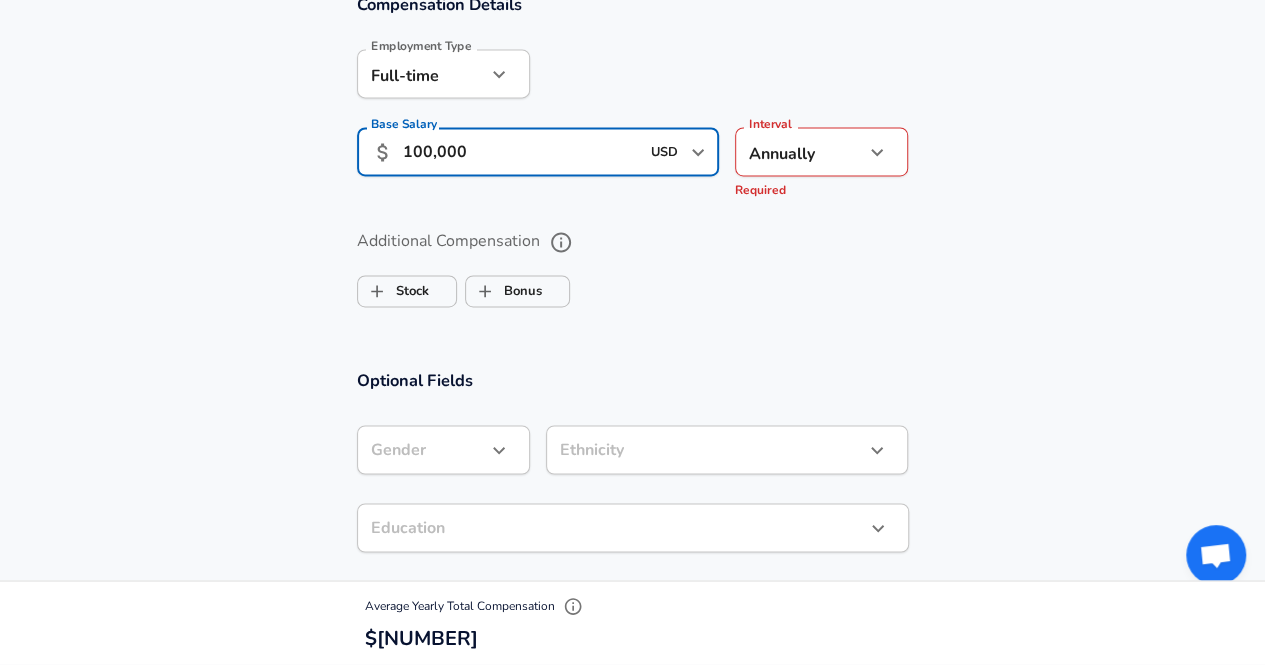 type on "100,000" 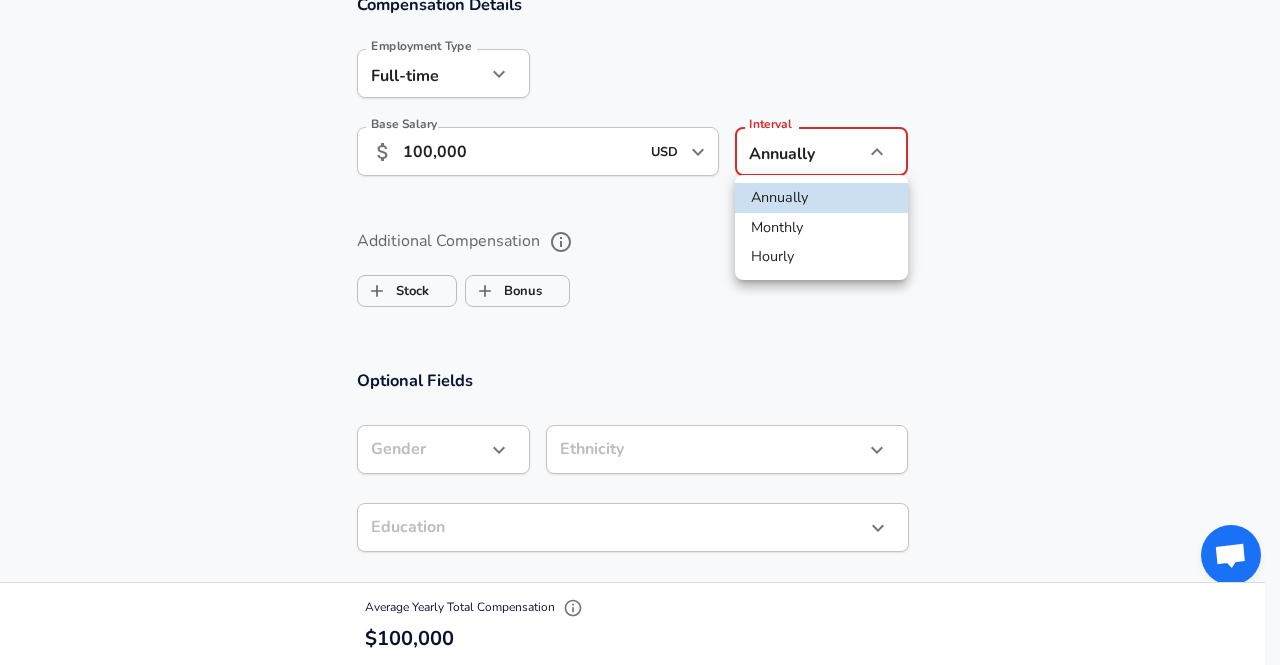 click on "Restart Add Your Salary Upload your offer letter to verify your submission Enhance Privacy and Anonymity No Automatically hides specific fields until there are enough submissions to safely display the full details. More Details Based on your submission and the data points that we have already collected, we will automatically hide and anonymize specific fields if there aren't enough data points to remain sufficiently anonymous. Company & Title Information Enter the company you received your offer from Company Q Company Must be at least 2 valid characters Select the title that closest resembles your official title. This should be similar to the title that was present on your offer letter. Title Data Scientist Title Select a job family that best fits your role. If you can't find one, select 'Other' to enter a custom job family Job Family Data Scientist Job Family Select a Specialization that best fits your role. If you can't find one, select 'Other' to enter a custom specialization Finance Finance" at bounding box center [640, -1119] 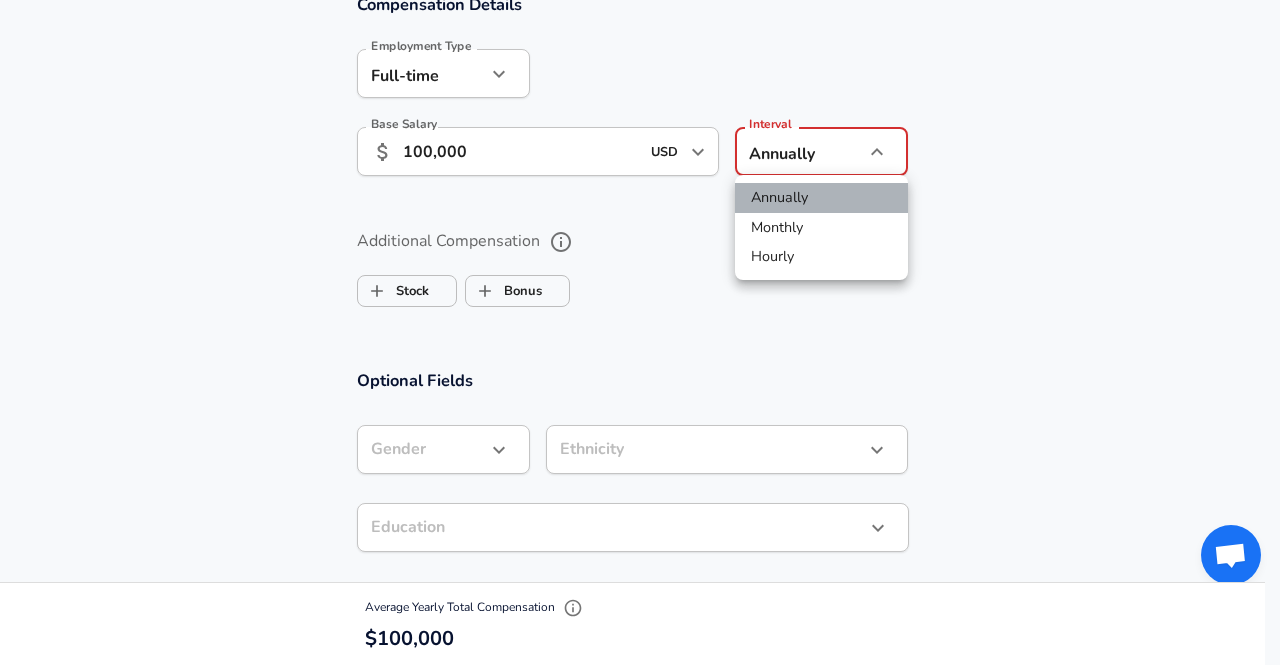 click on "Annually" at bounding box center [821, 198] 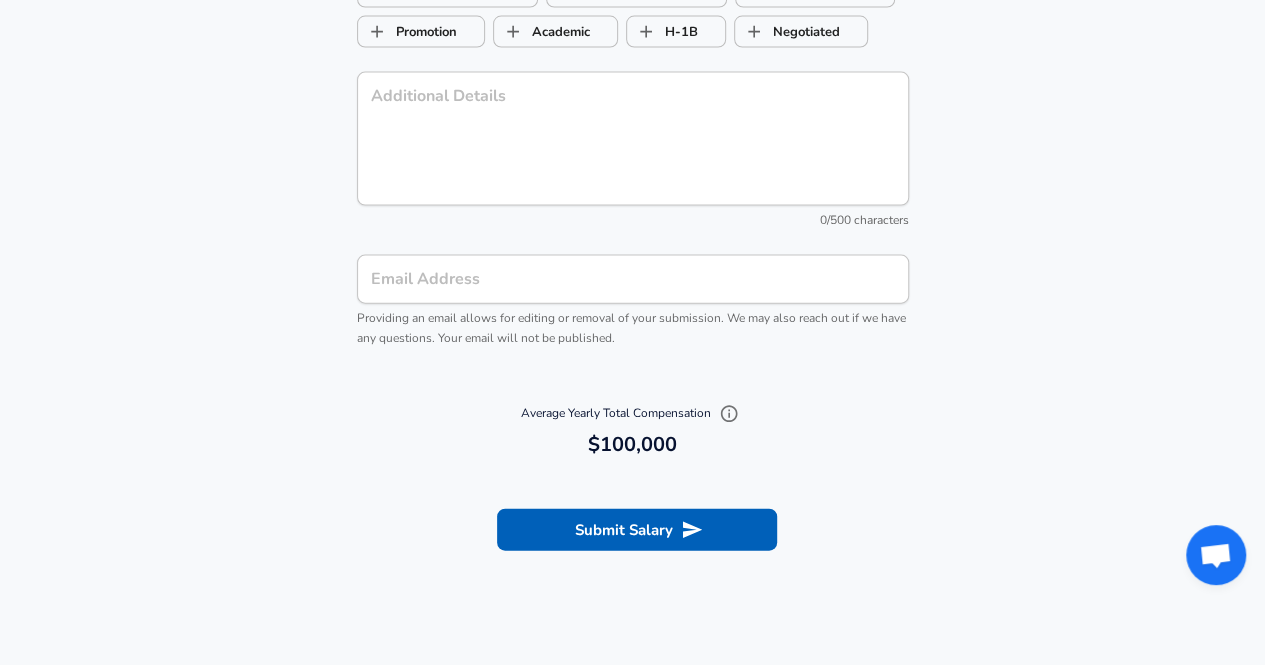 scroll, scrollTop: 2185, scrollLeft: 0, axis: vertical 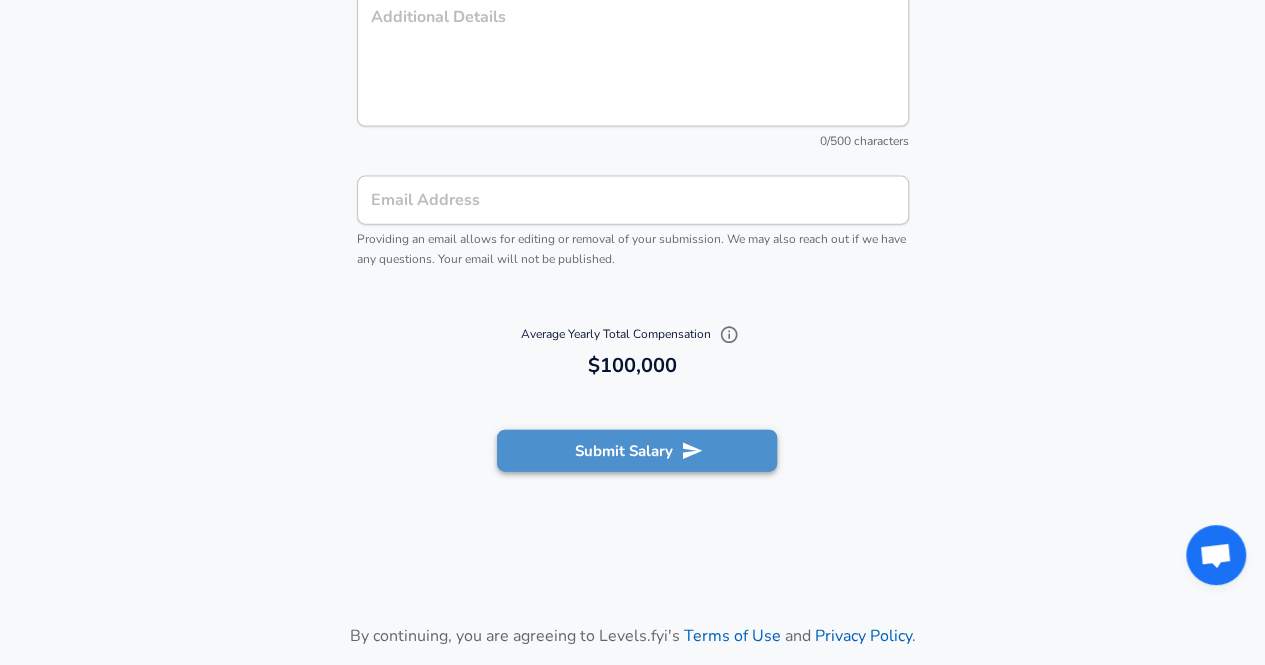 click on "Submit Salary" at bounding box center (637, 451) 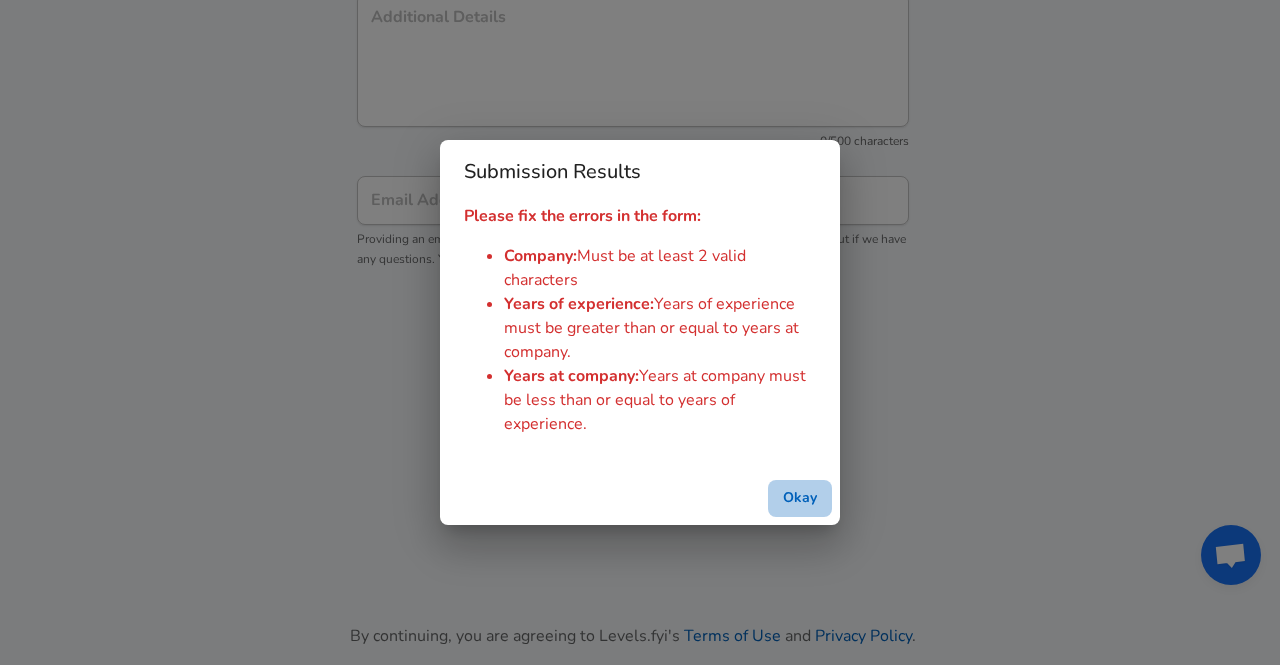 click on "Okay" at bounding box center (800, 498) 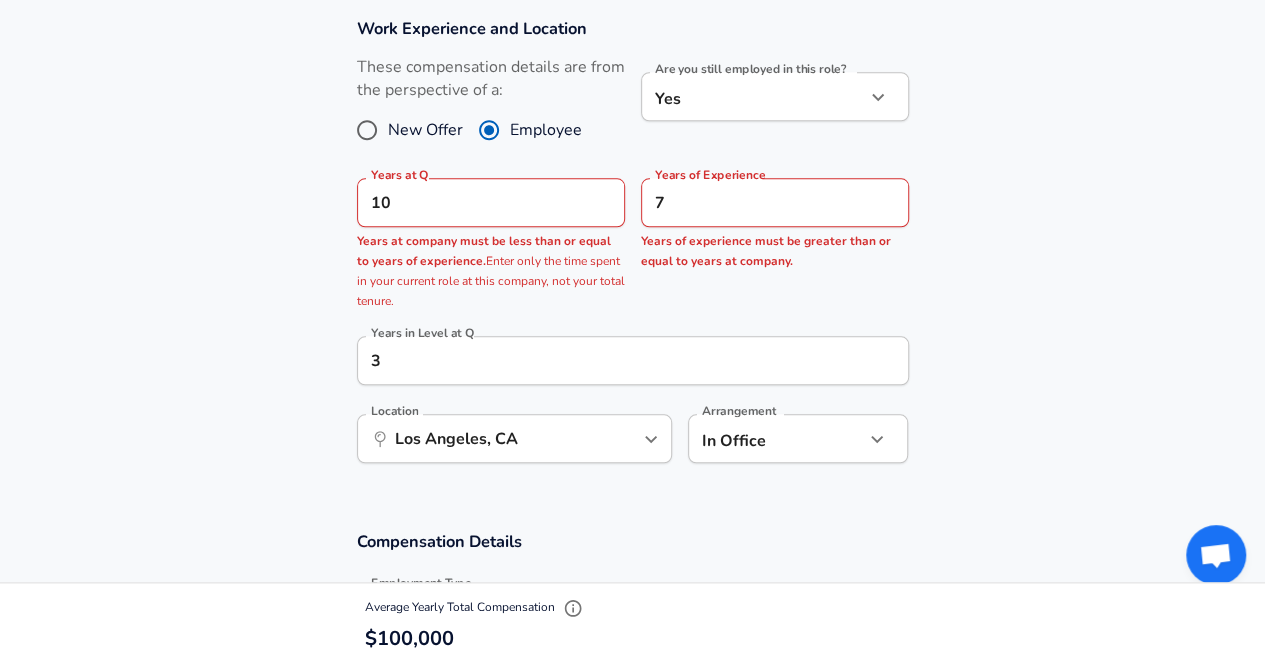scroll, scrollTop: 913, scrollLeft: 0, axis: vertical 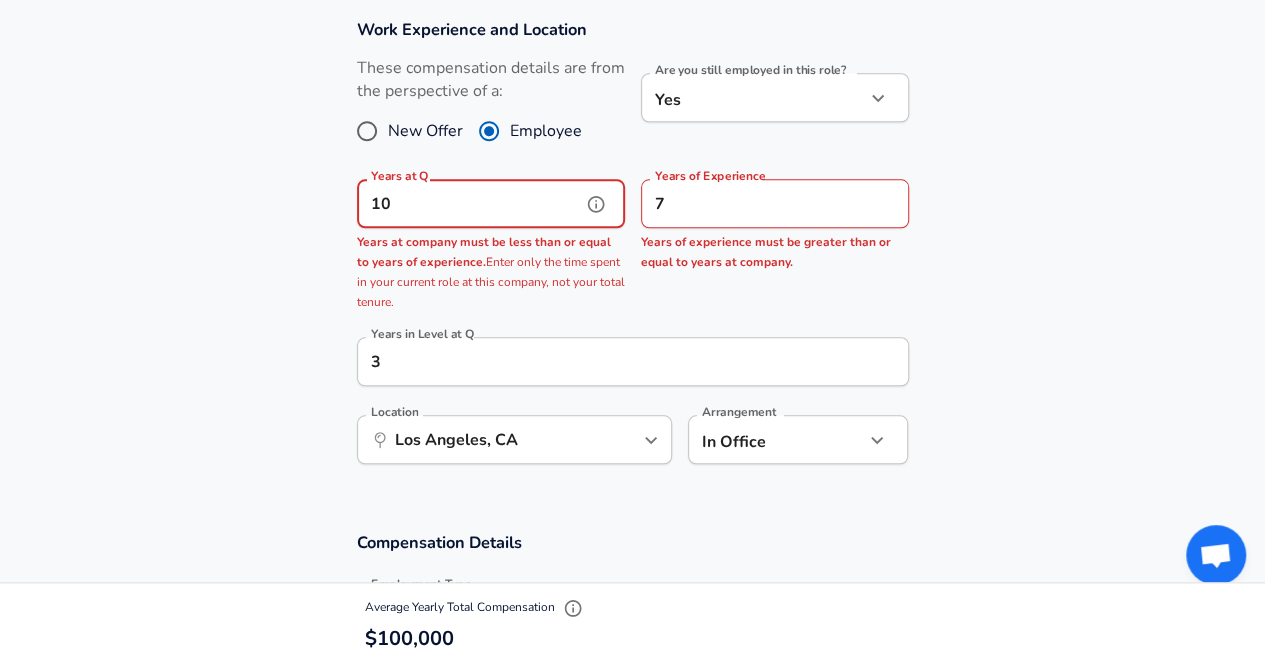 click on "10" at bounding box center [469, 203] 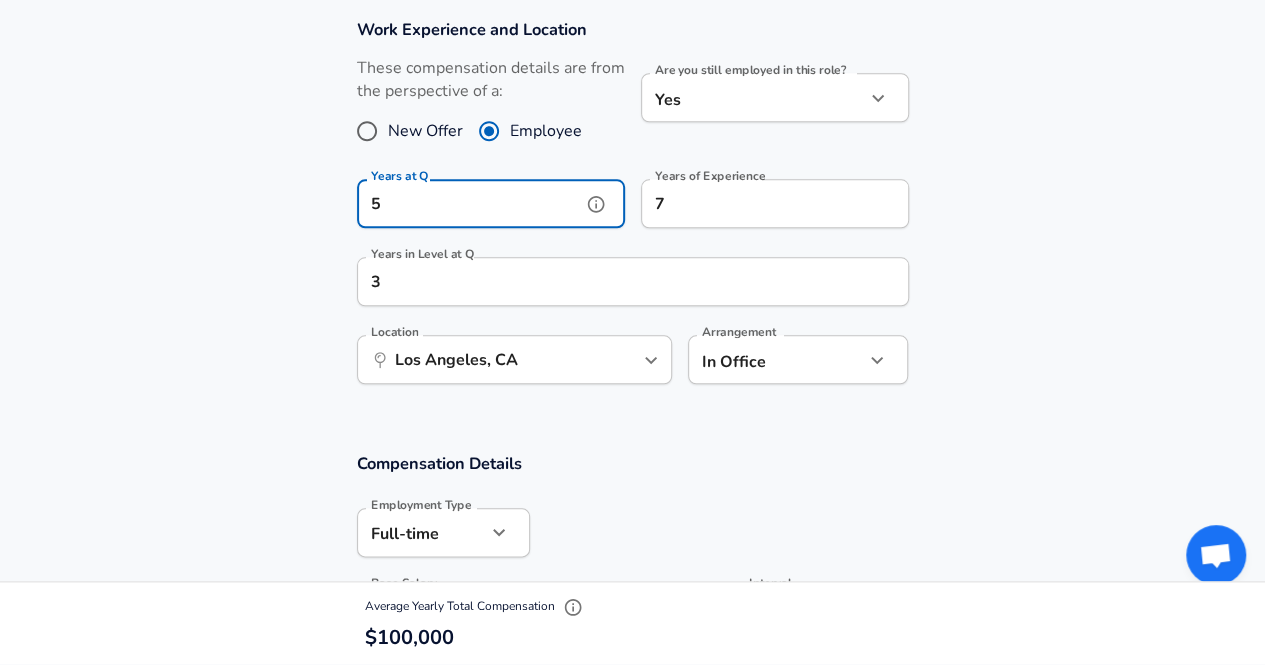 type on "5" 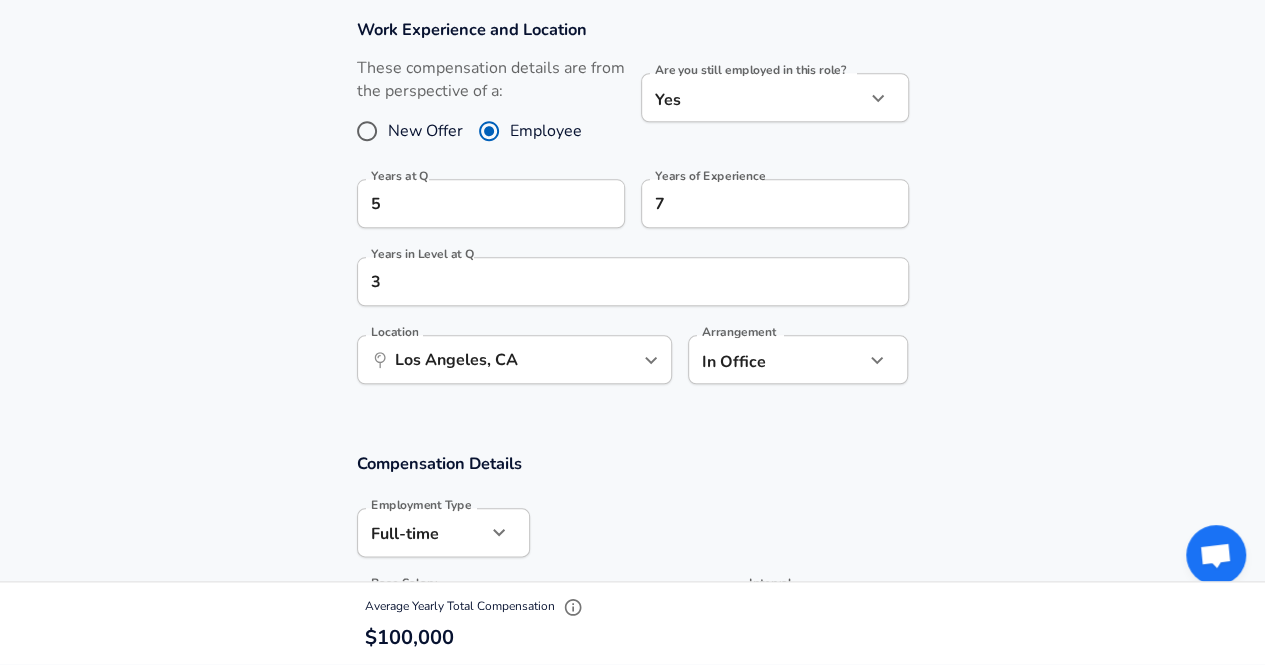 click at bounding box center [719, 531] 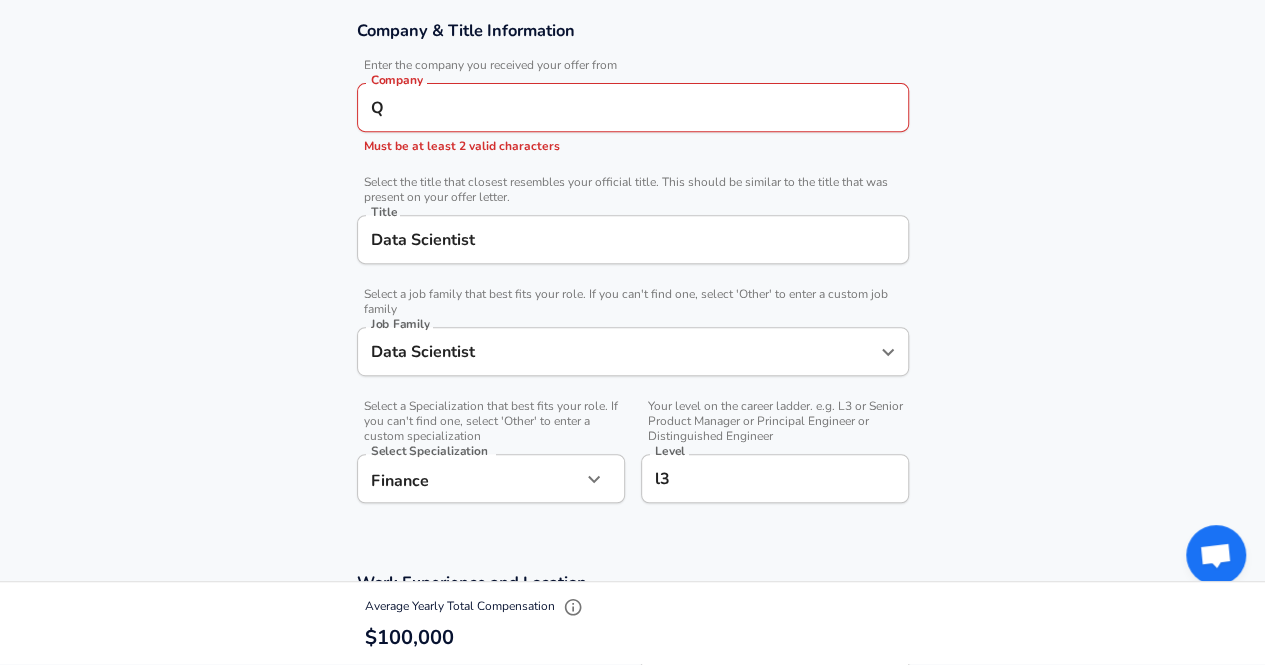 scroll, scrollTop: 358, scrollLeft: 0, axis: vertical 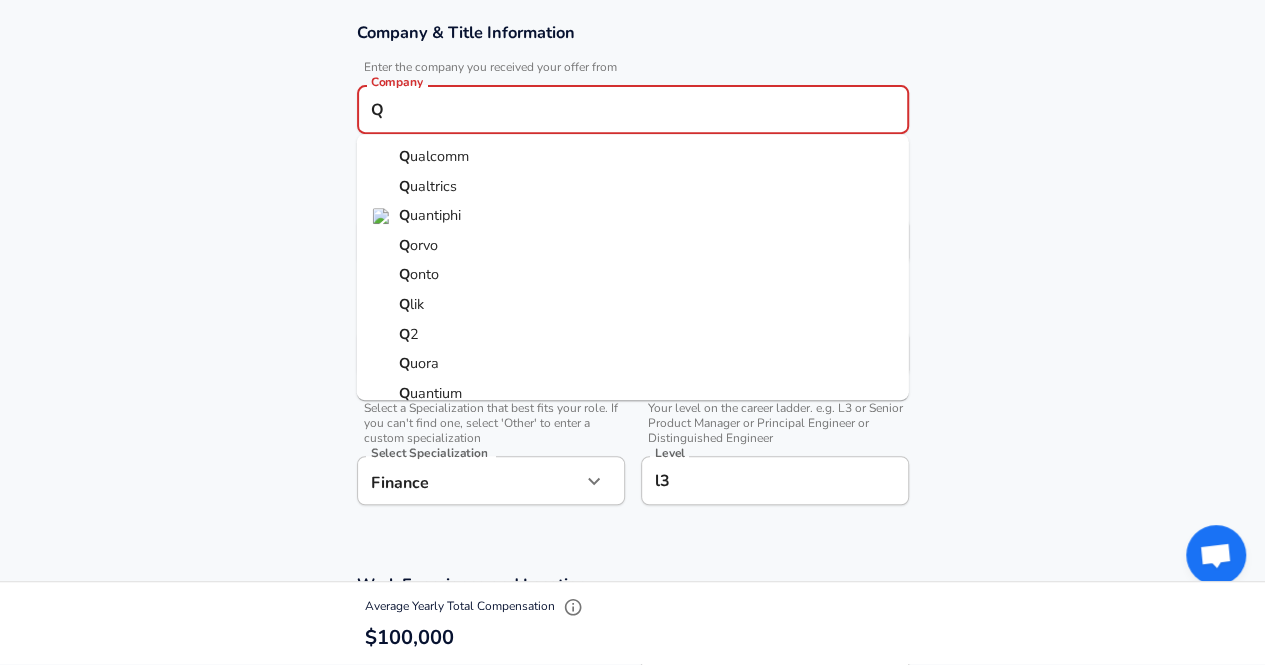 click on "Q" at bounding box center (633, 109) 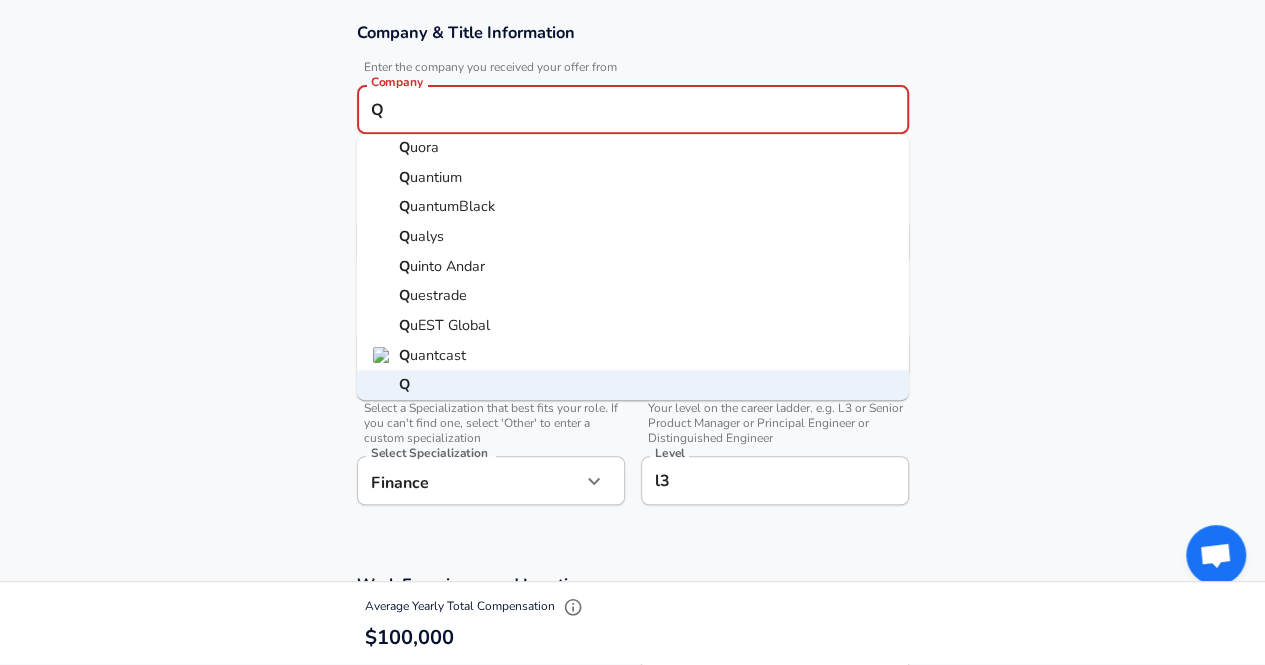click on "Q uora" at bounding box center [633, 148] 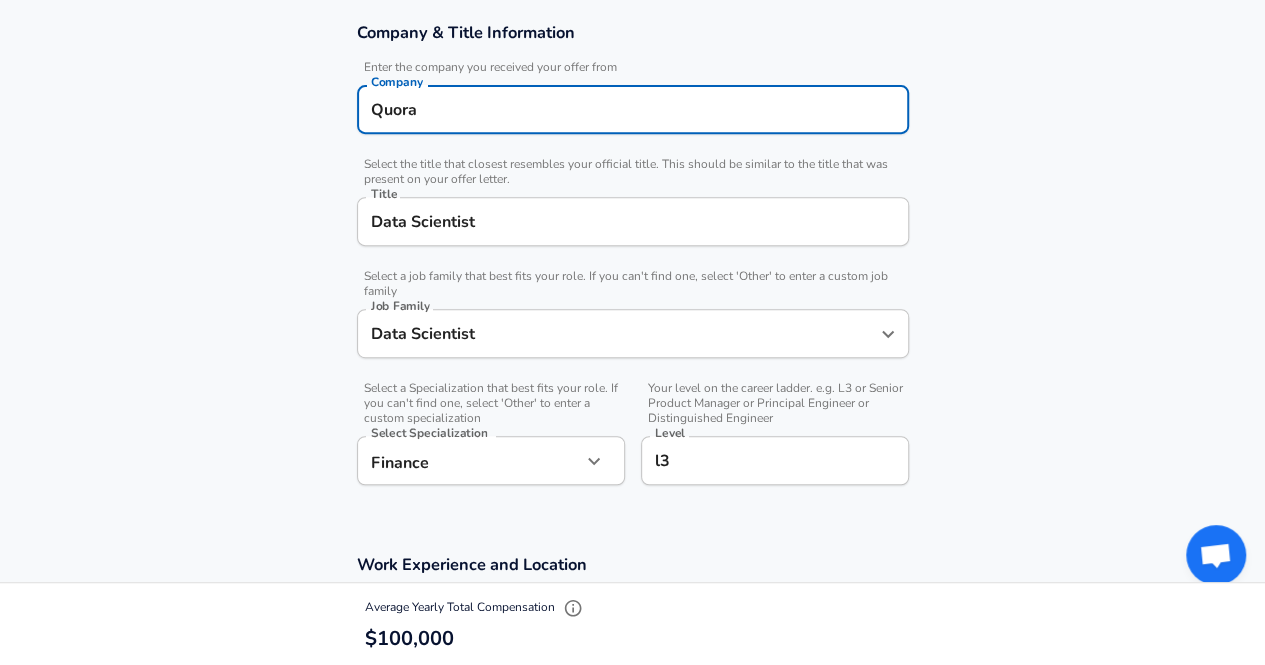 scroll, scrollTop: 0, scrollLeft: 0, axis: both 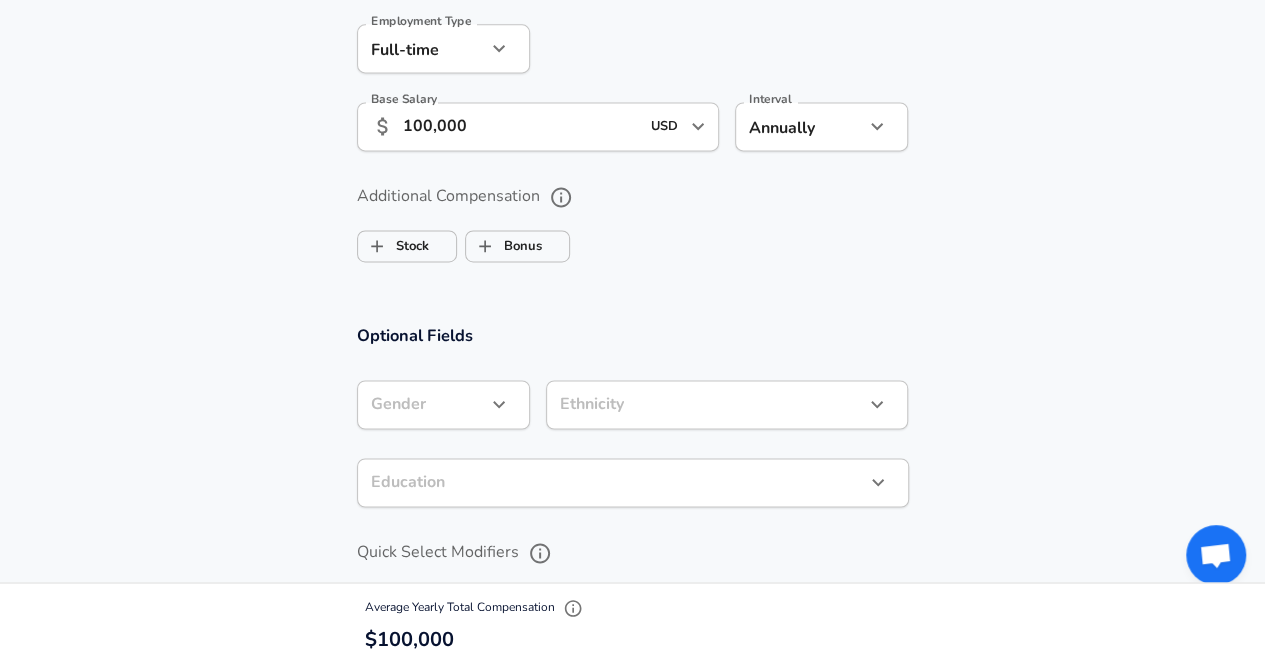click on "Base Salary ​ 100,000 USD ​ Base Salary" at bounding box center (538, 129) 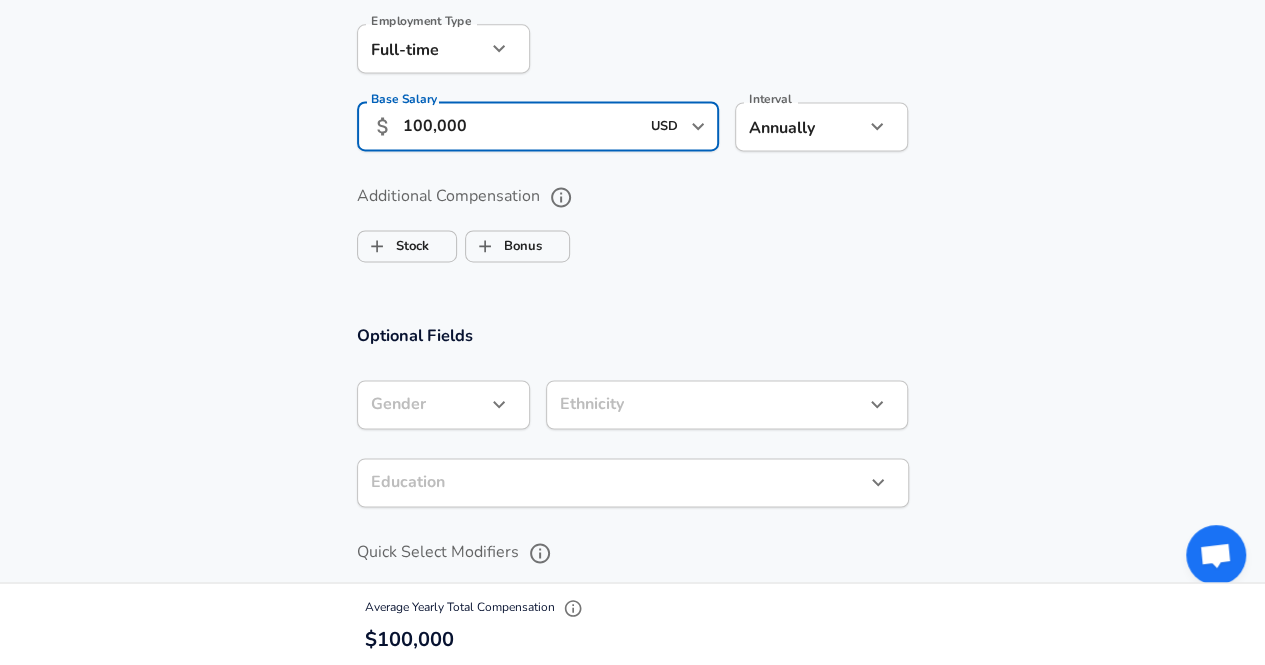 click on "100,000" at bounding box center [521, 126] 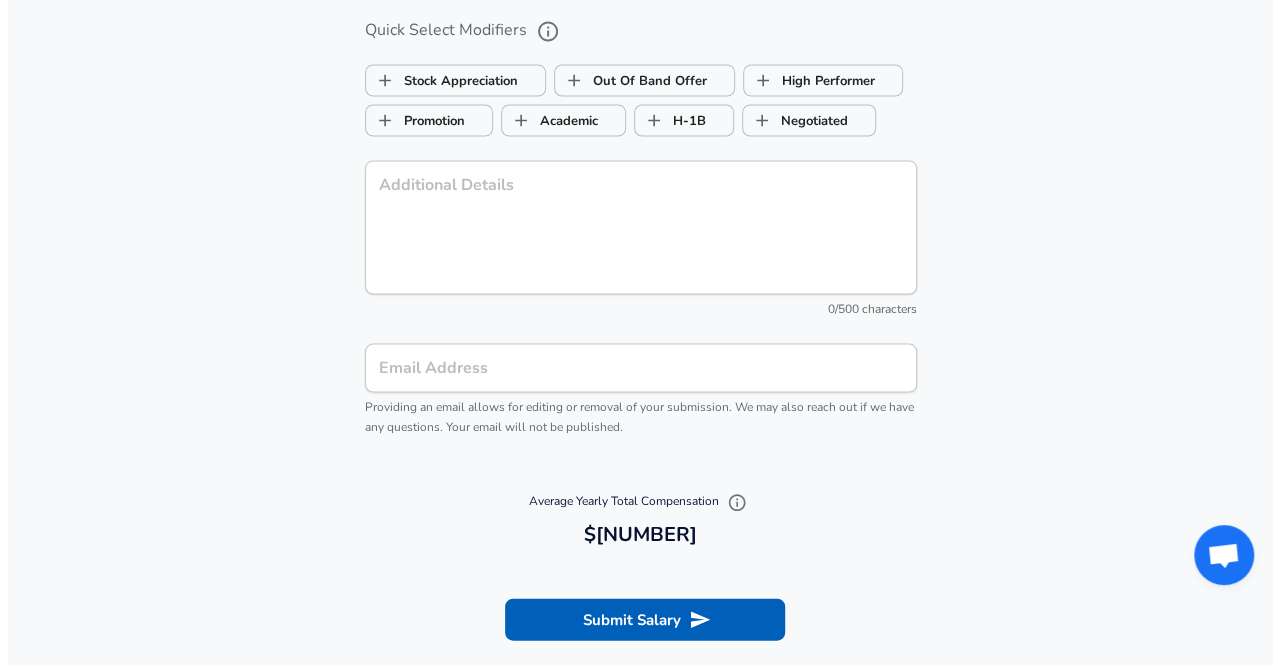scroll, scrollTop: 1912, scrollLeft: 0, axis: vertical 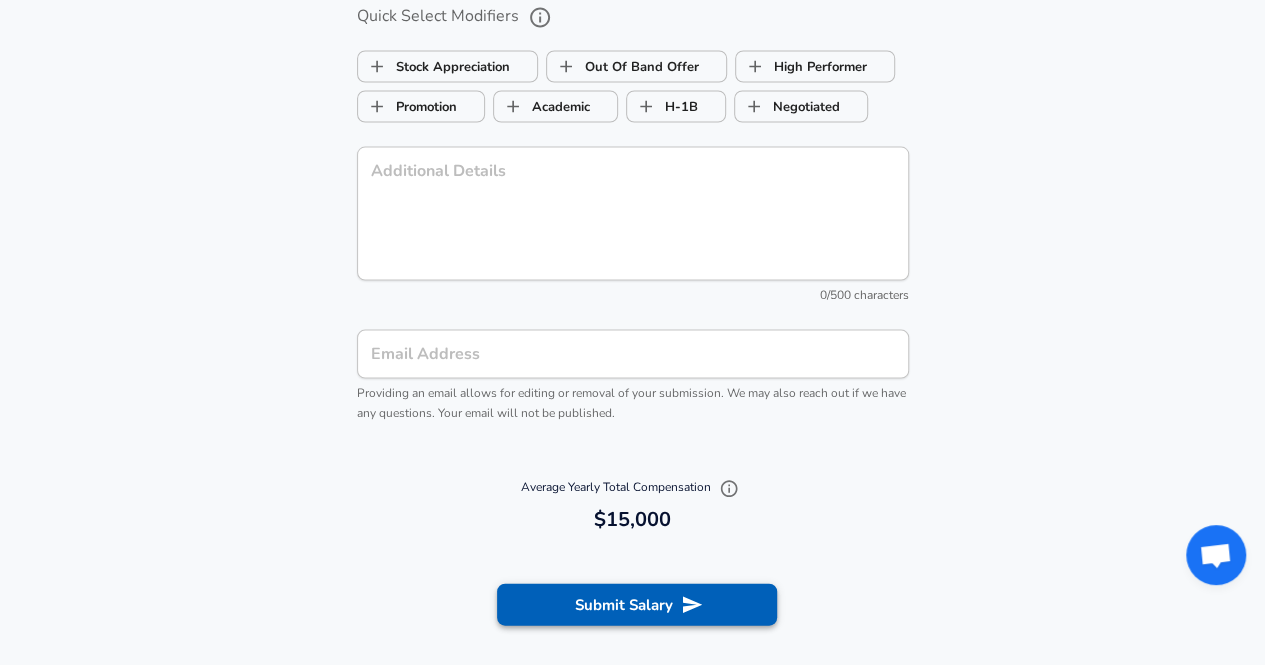 type on "15,000" 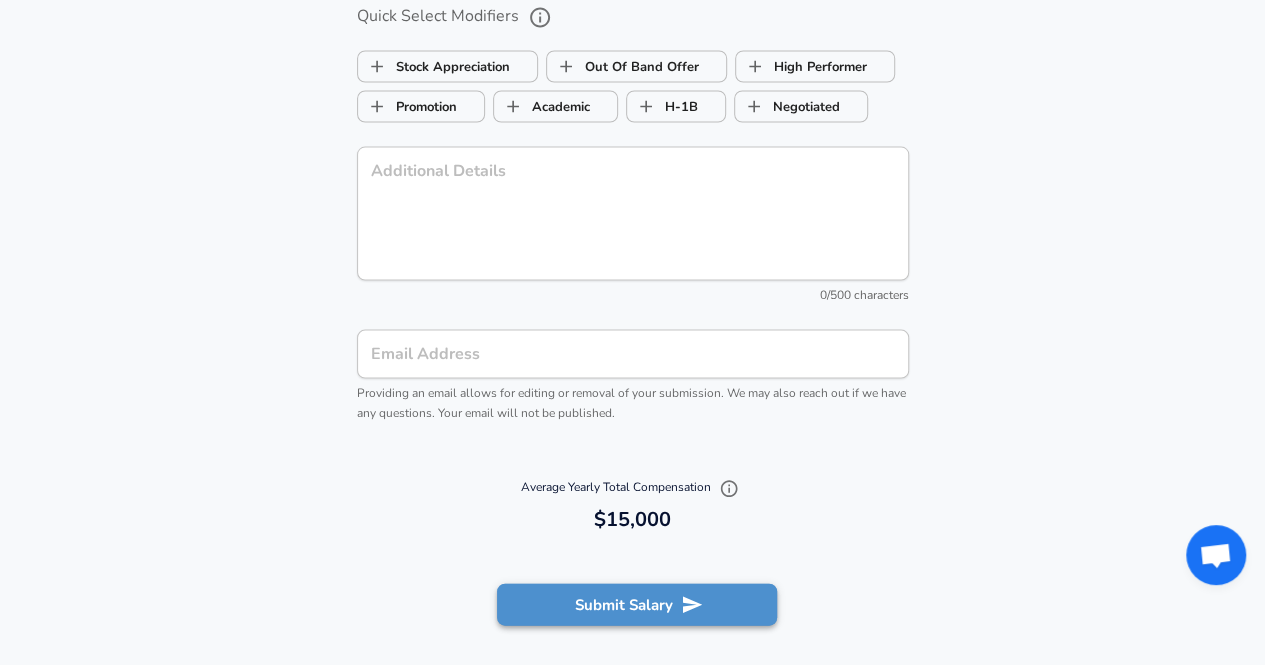 click on "Submit Salary" at bounding box center (637, 605) 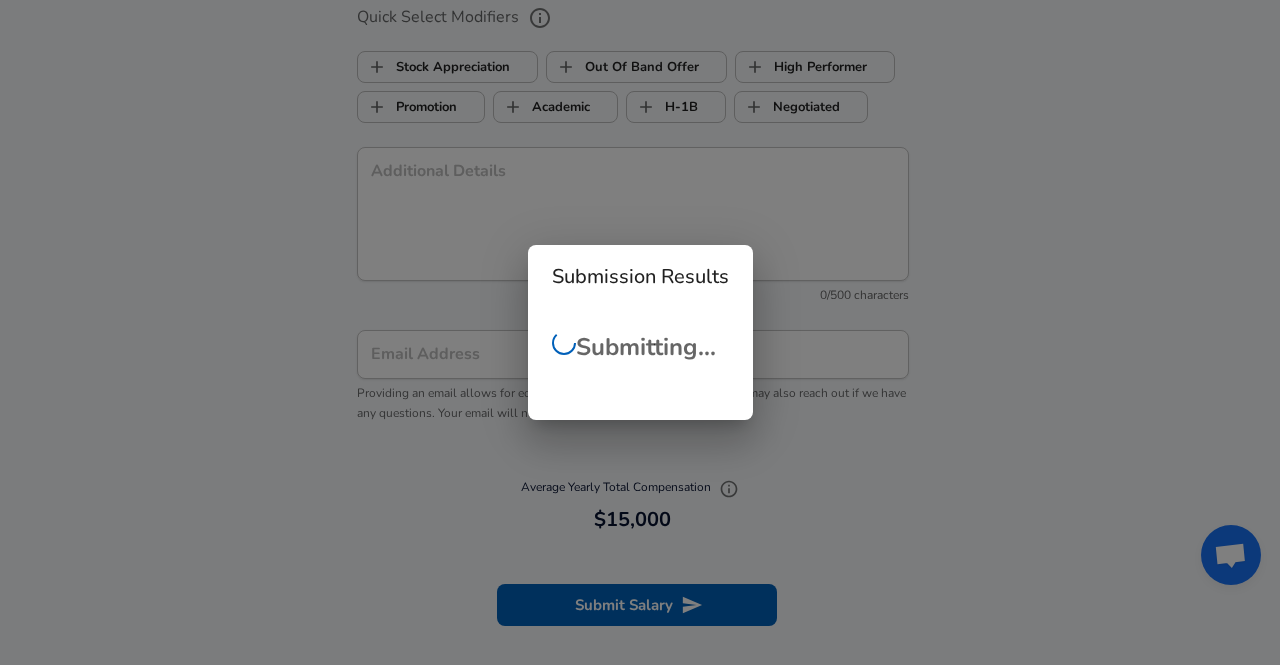 scroll, scrollTop: 455, scrollLeft: 0, axis: vertical 